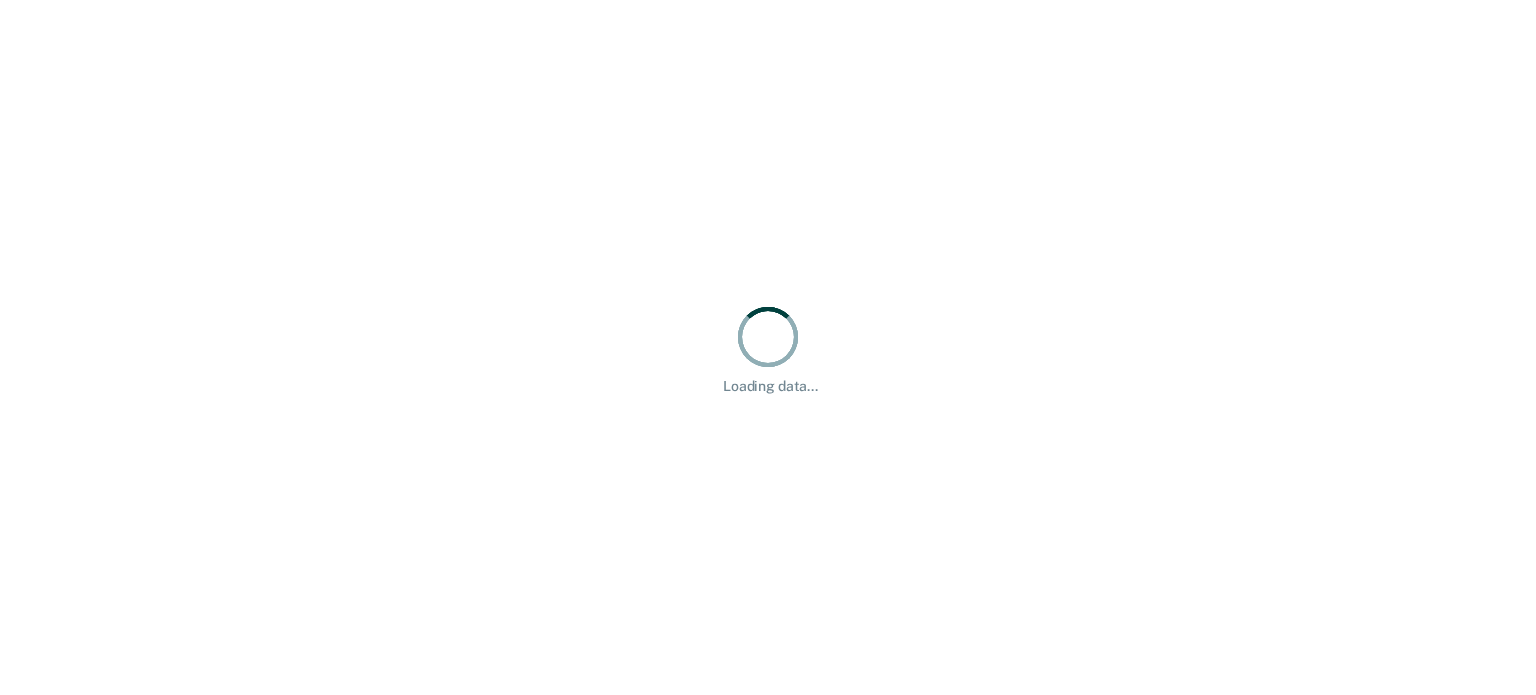 scroll, scrollTop: 0, scrollLeft: 0, axis: both 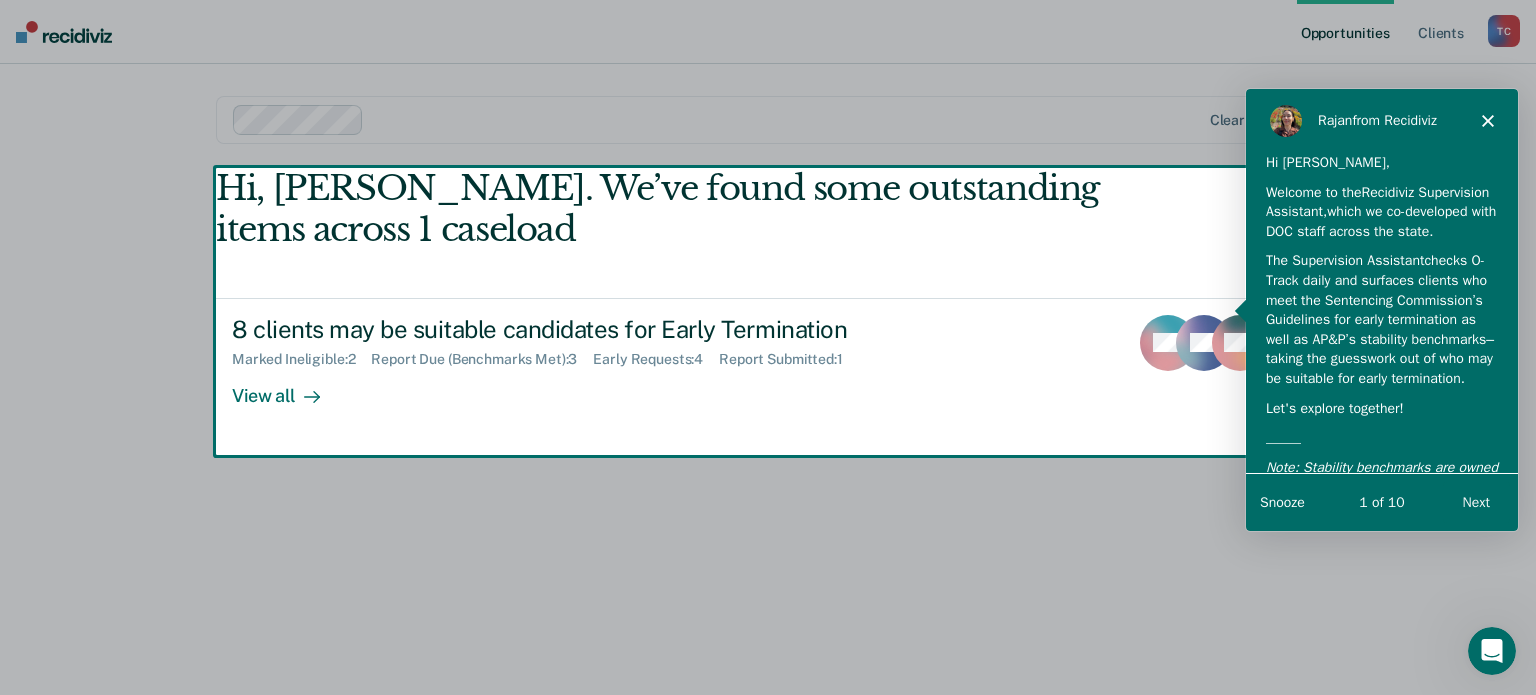 click on "Next" at bounding box center [1475, 500] 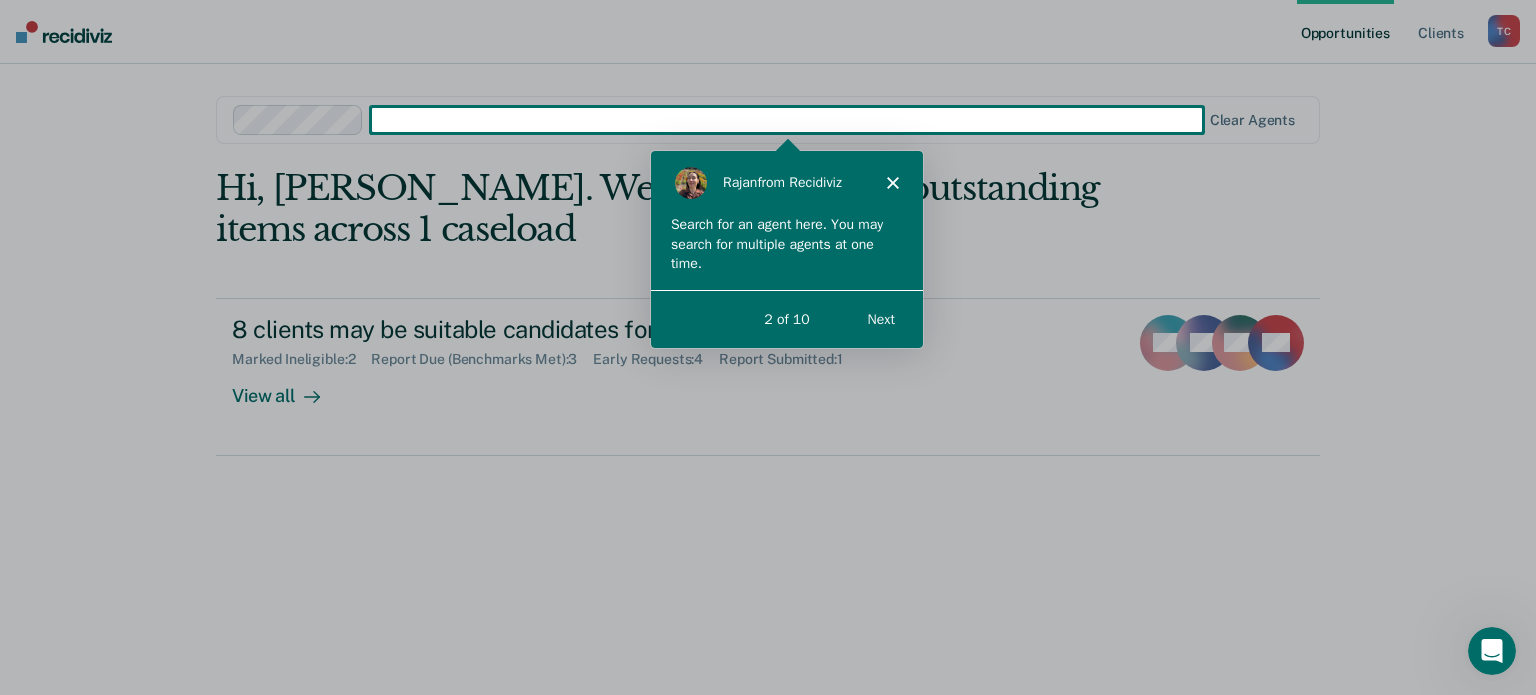 scroll, scrollTop: 0, scrollLeft: 0, axis: both 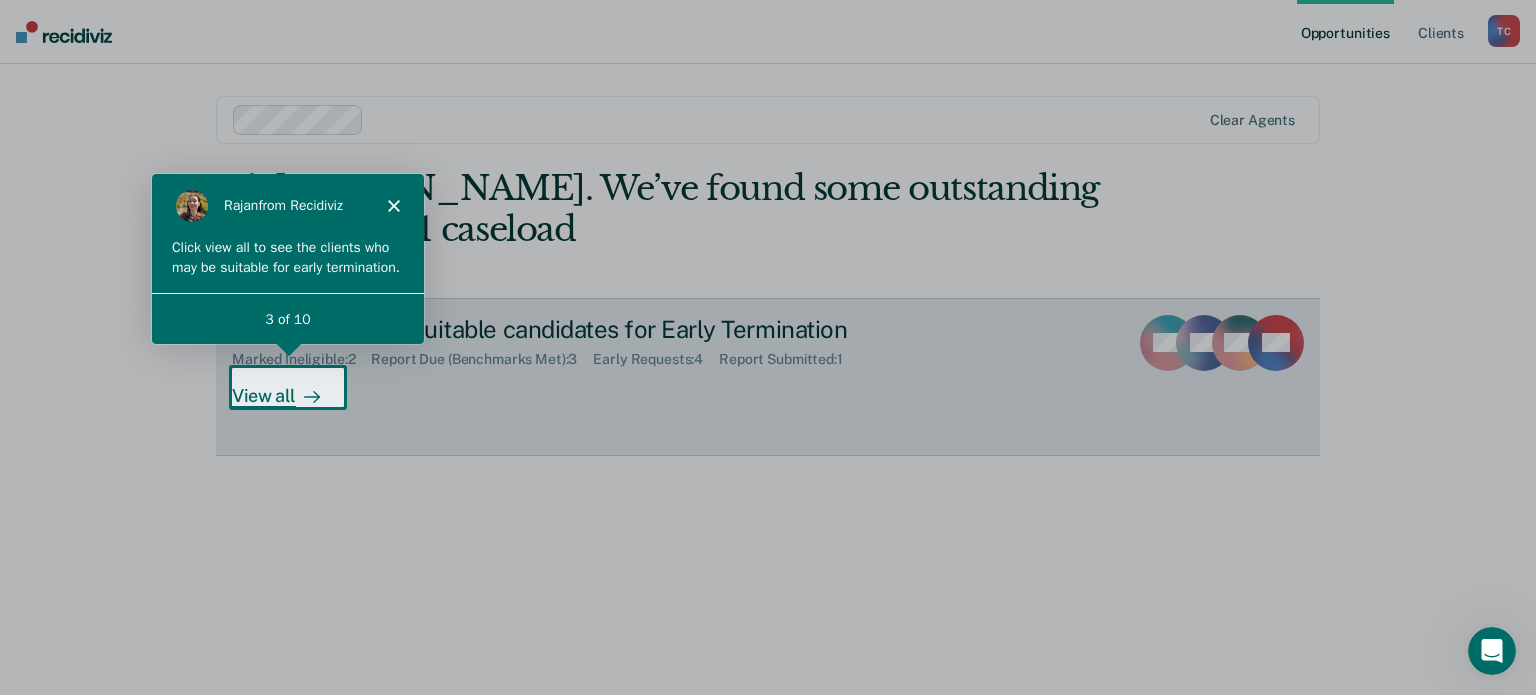 click on "View all" at bounding box center (288, 387) 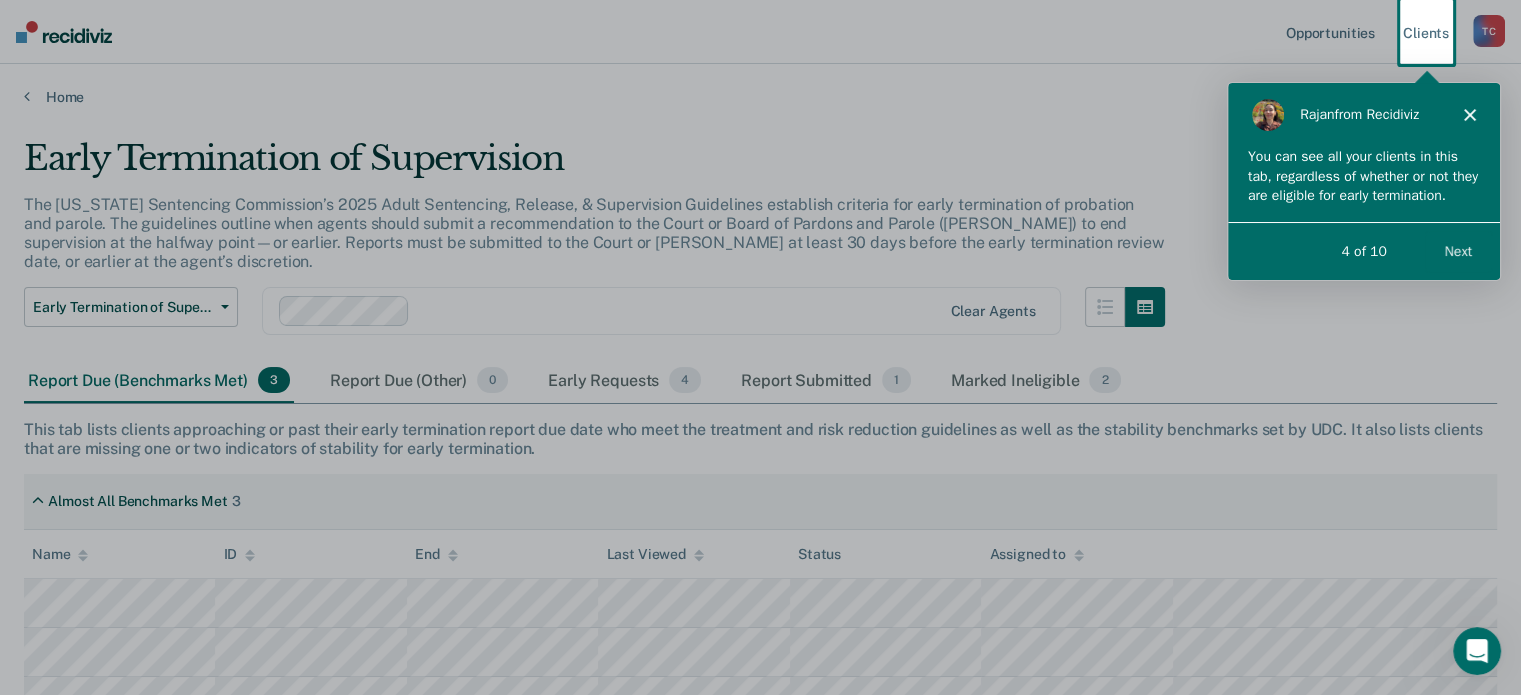 scroll, scrollTop: 0, scrollLeft: 0, axis: both 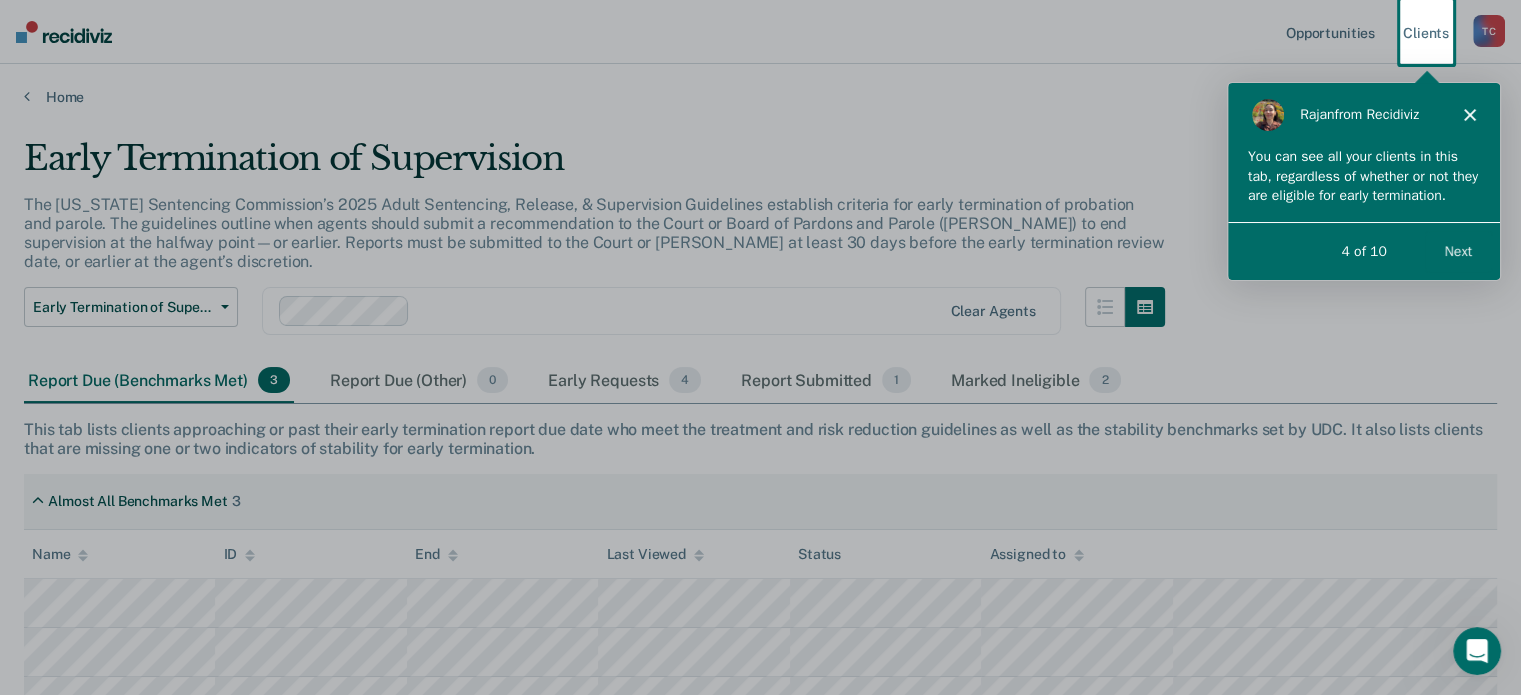 click on "Next" at bounding box center [1457, 249] 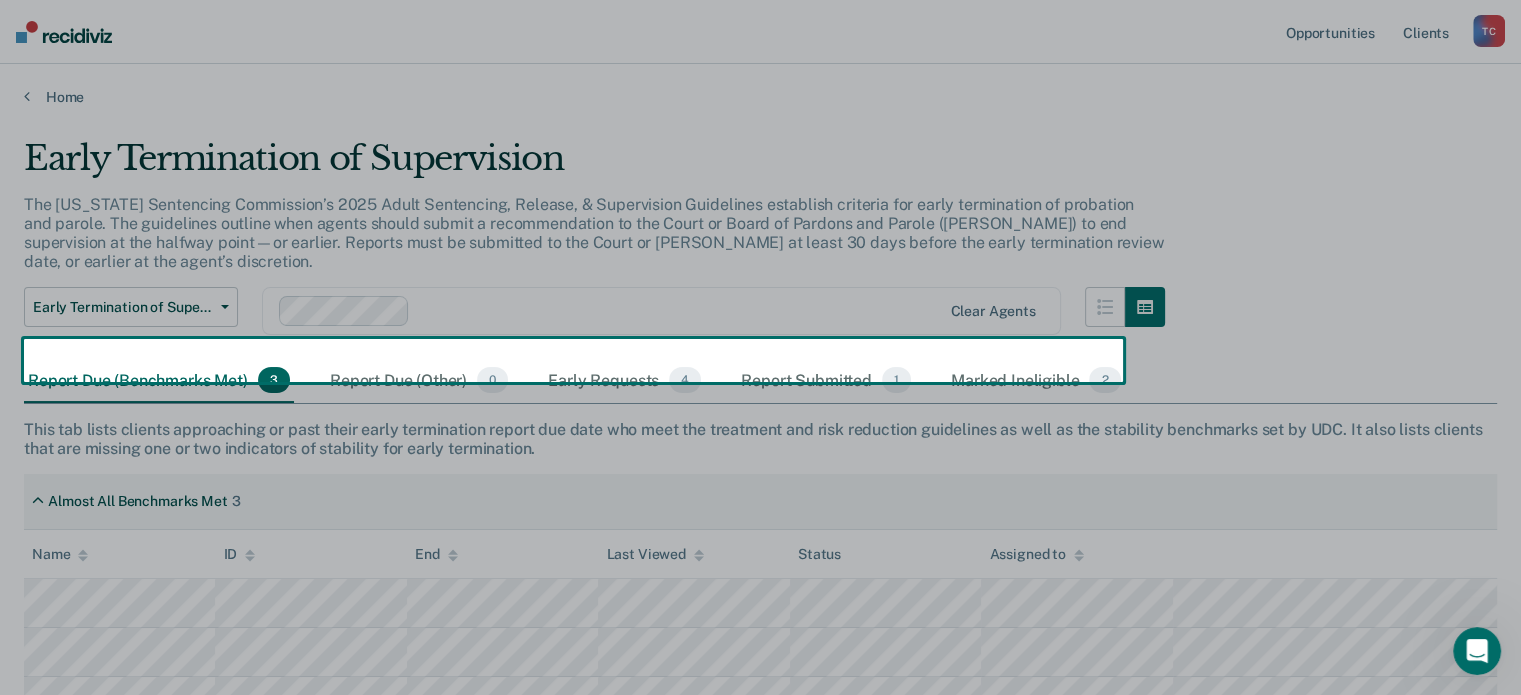 scroll, scrollTop: 0, scrollLeft: 0, axis: both 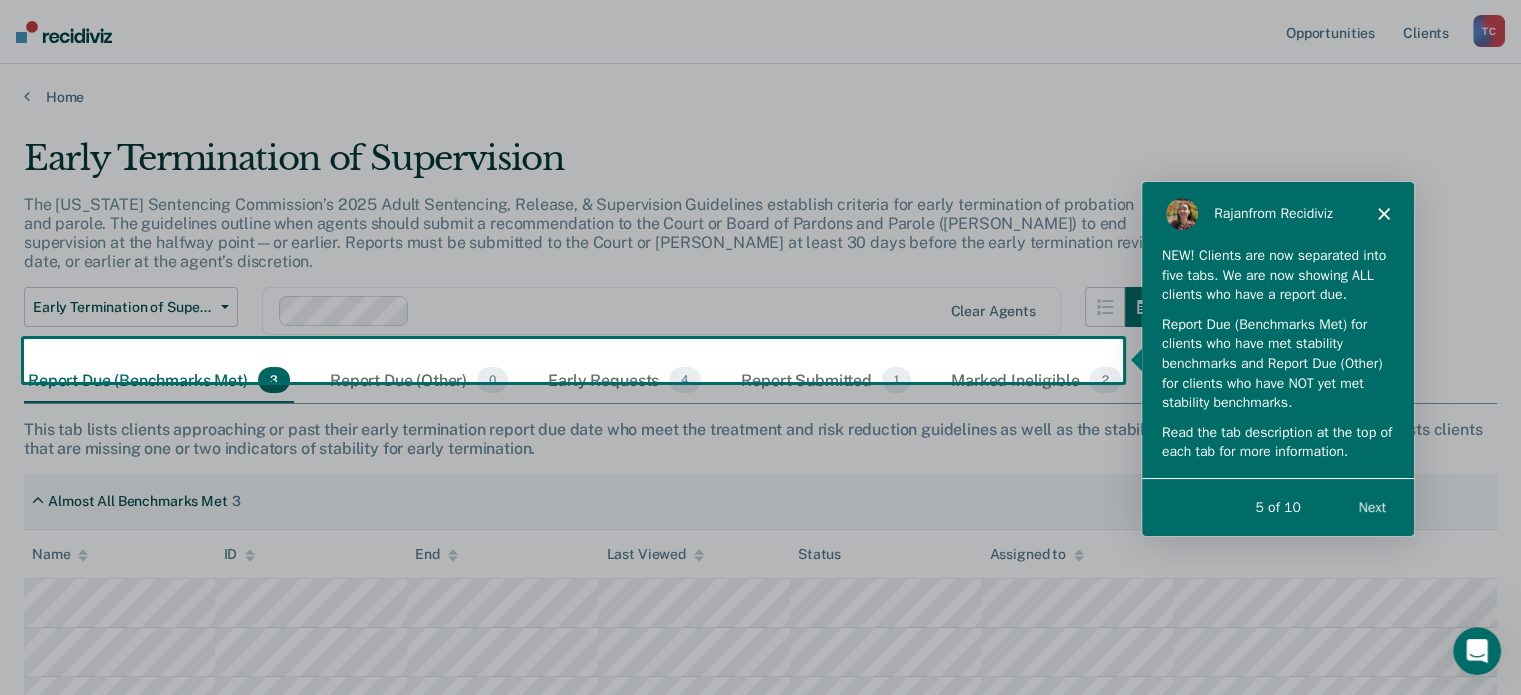 click on "Next" at bounding box center [1370, 505] 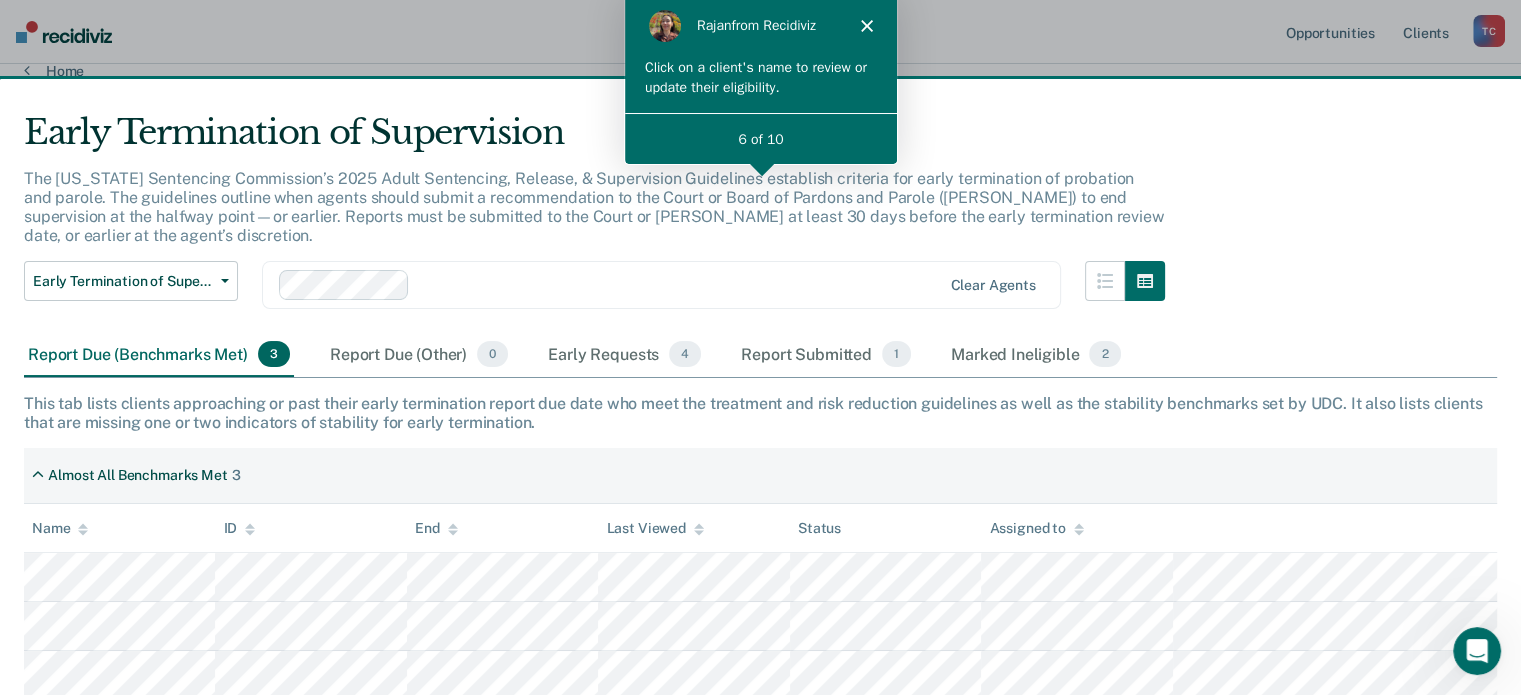 scroll, scrollTop: 0, scrollLeft: 0, axis: both 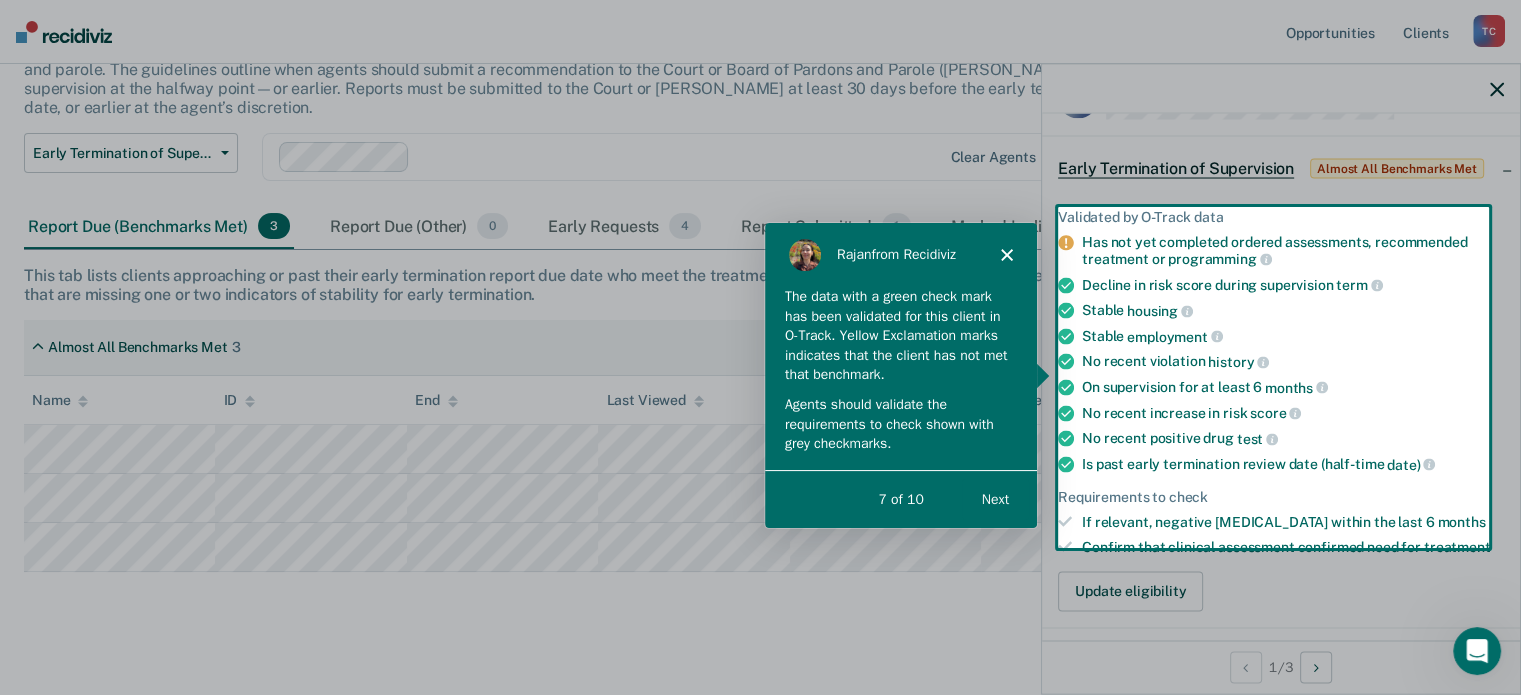 click on "Next" at bounding box center (994, 497) 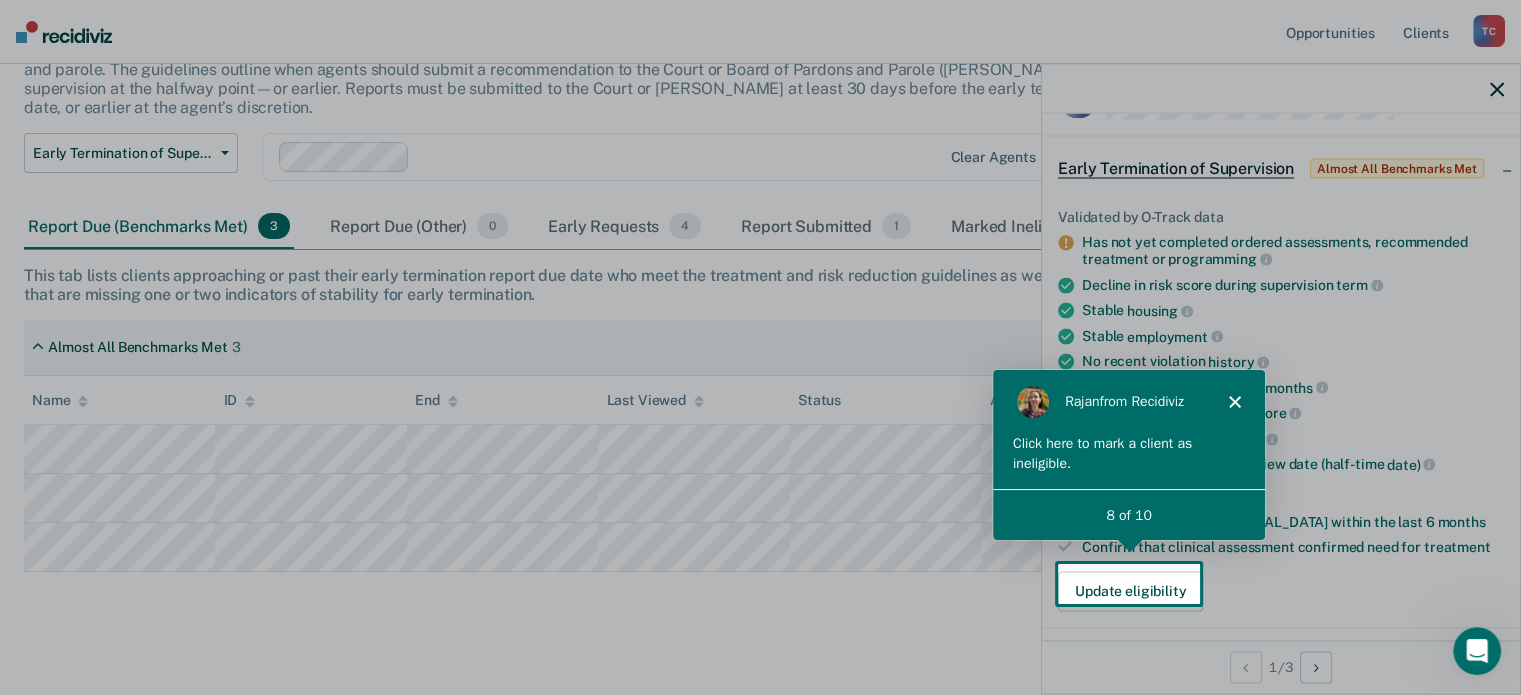 scroll, scrollTop: 0, scrollLeft: 0, axis: both 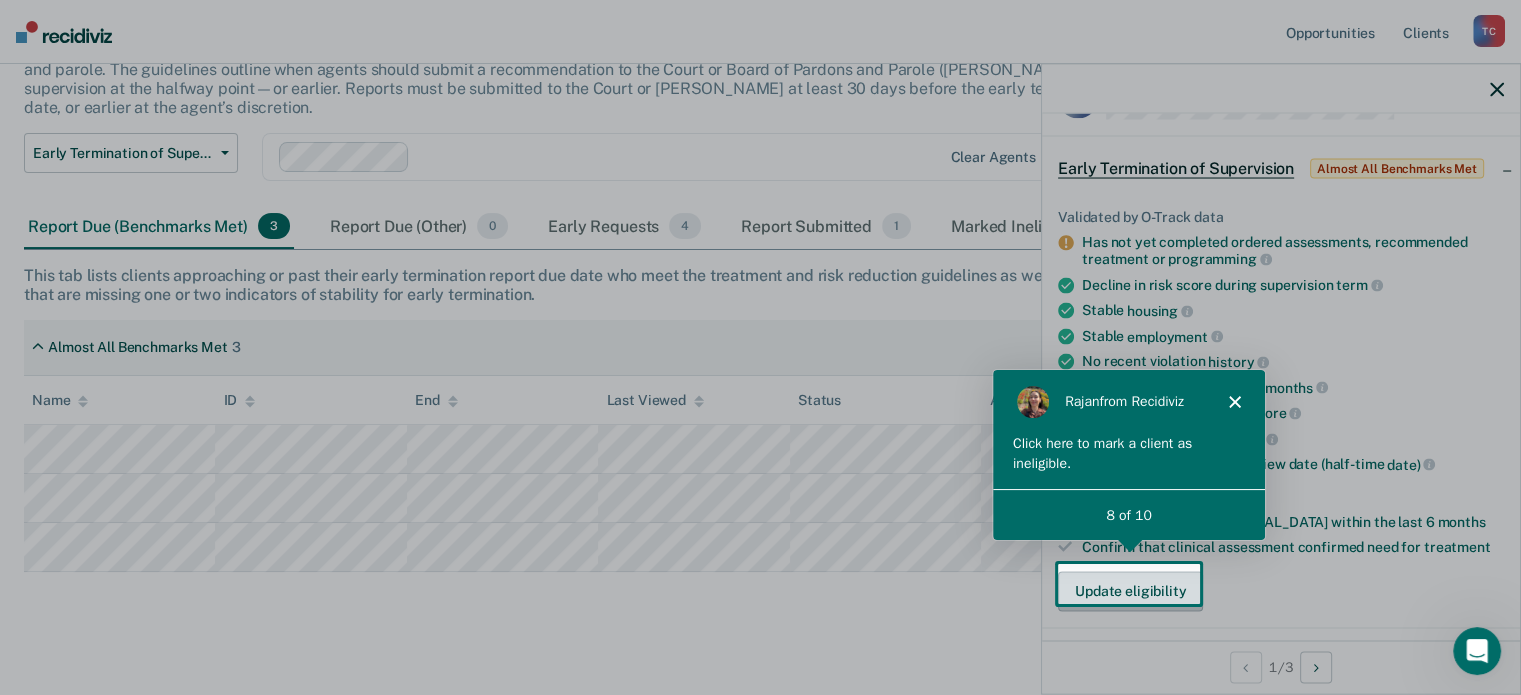 click on "Update eligibility" at bounding box center (1130, 591) 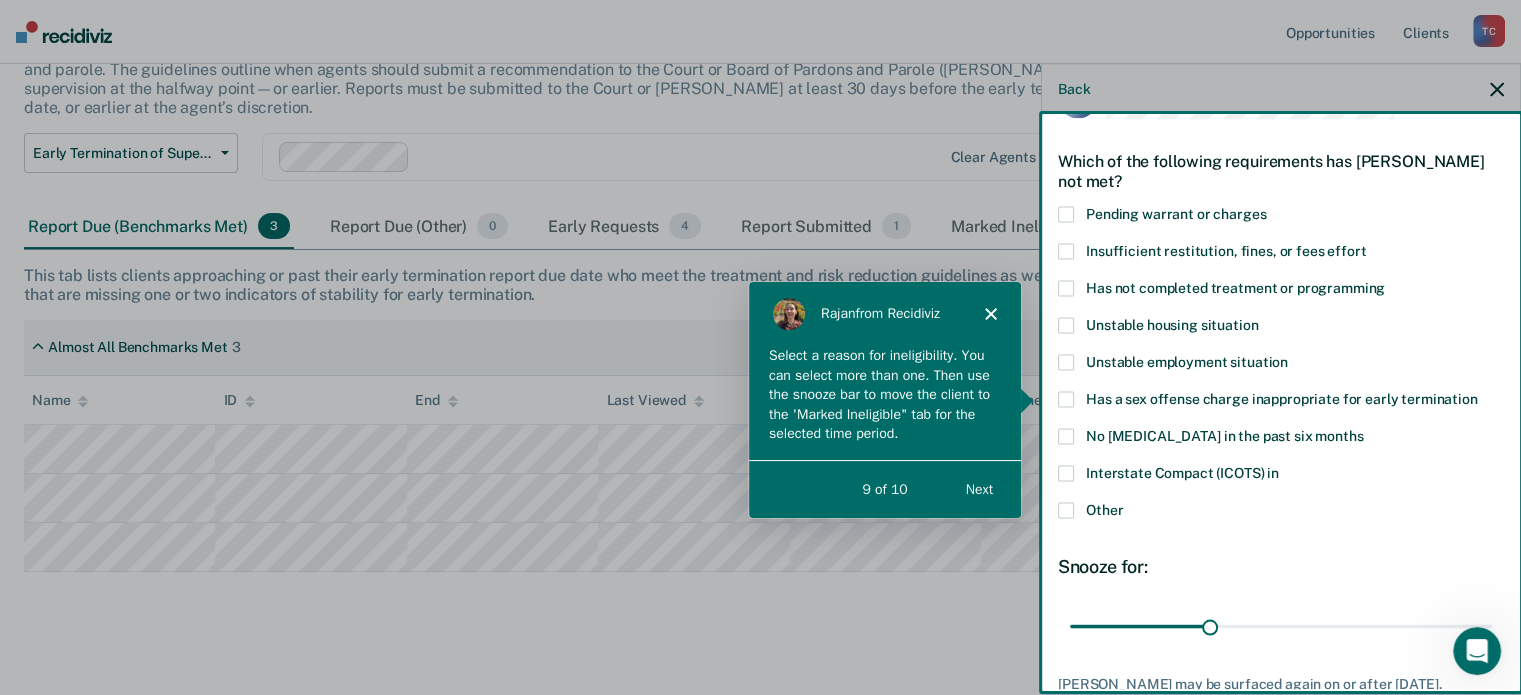 scroll, scrollTop: 0, scrollLeft: 0, axis: both 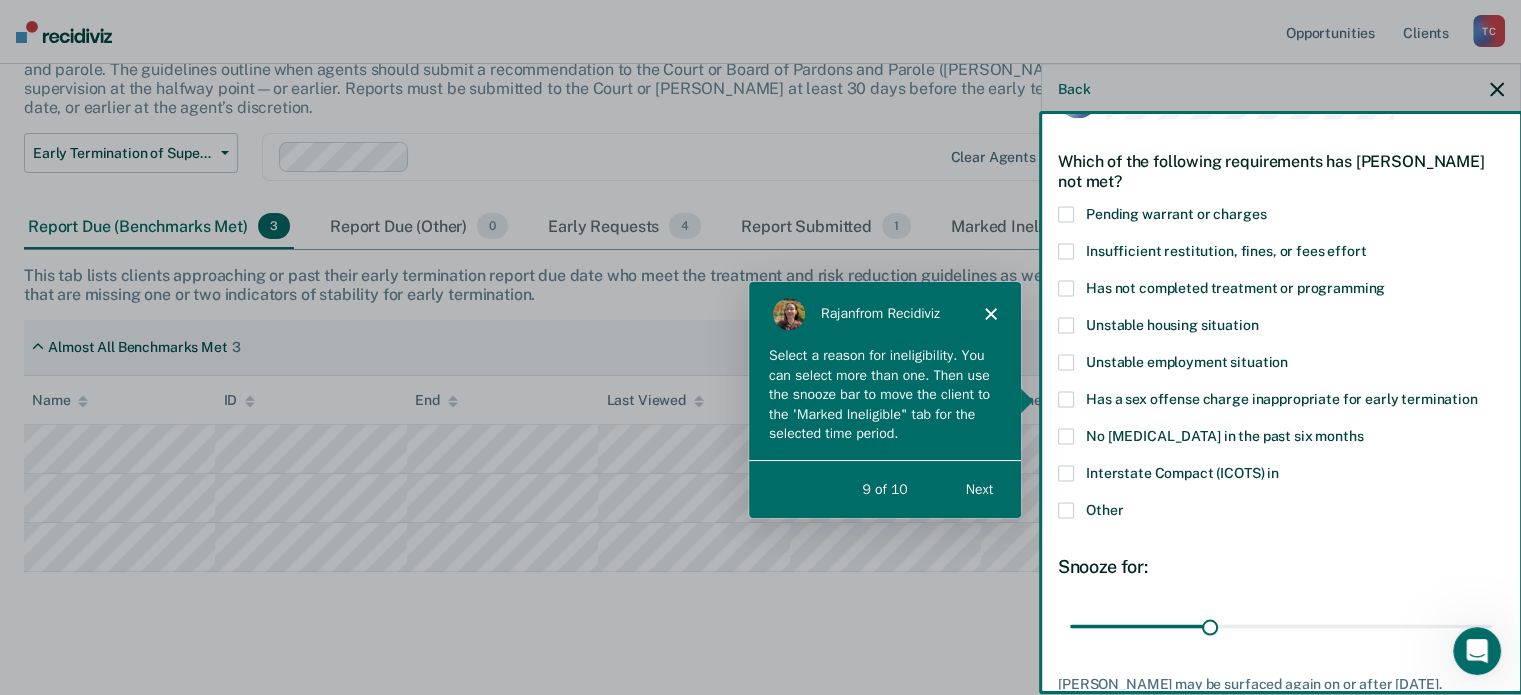click on "Next" at bounding box center (978, 488) 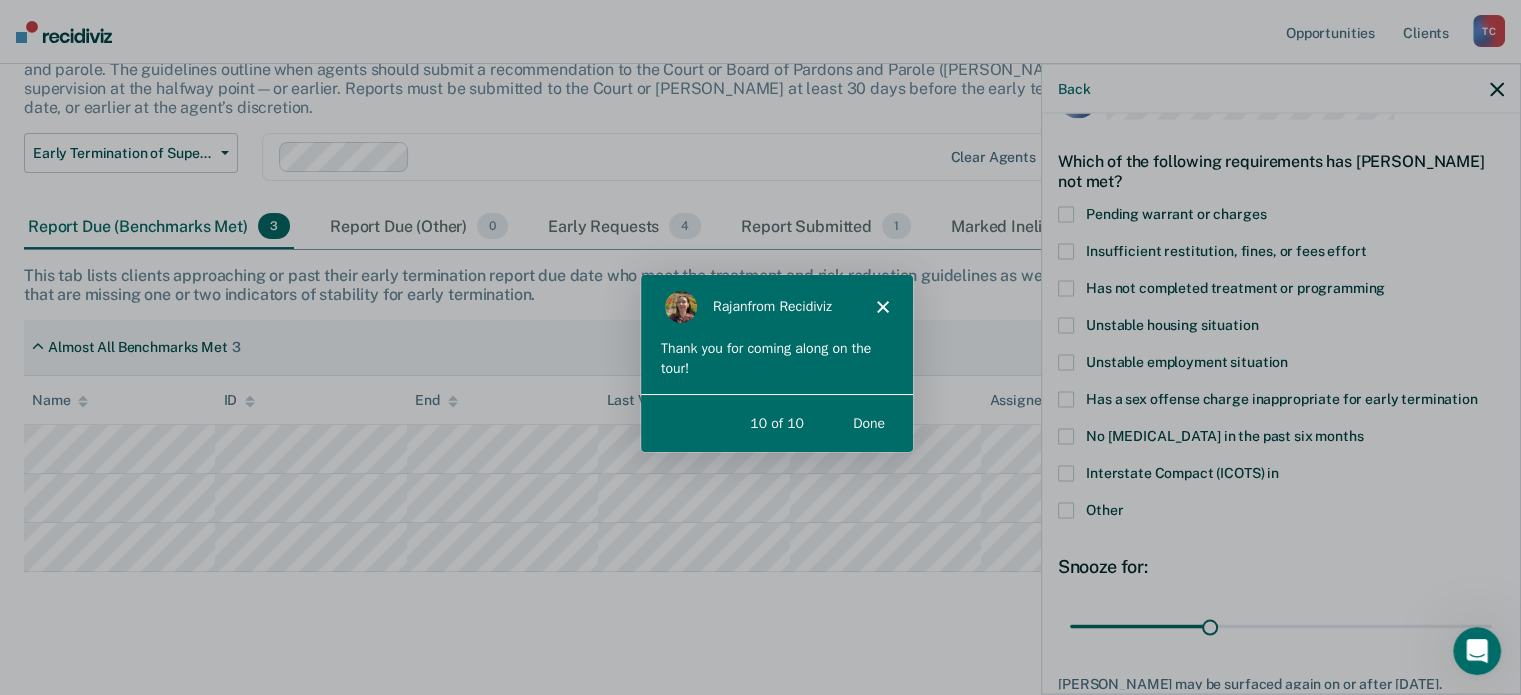 scroll, scrollTop: 0, scrollLeft: 0, axis: both 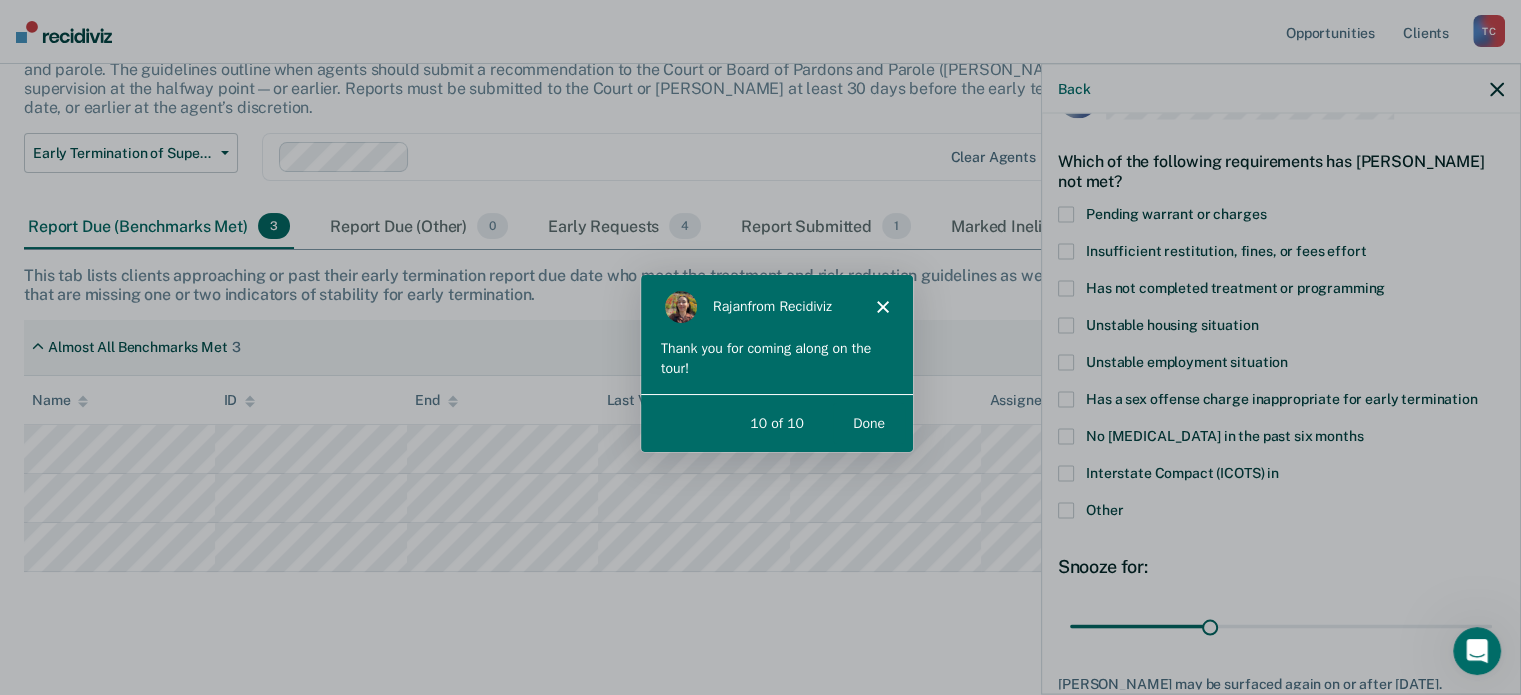 click on "Done" at bounding box center [867, 422] 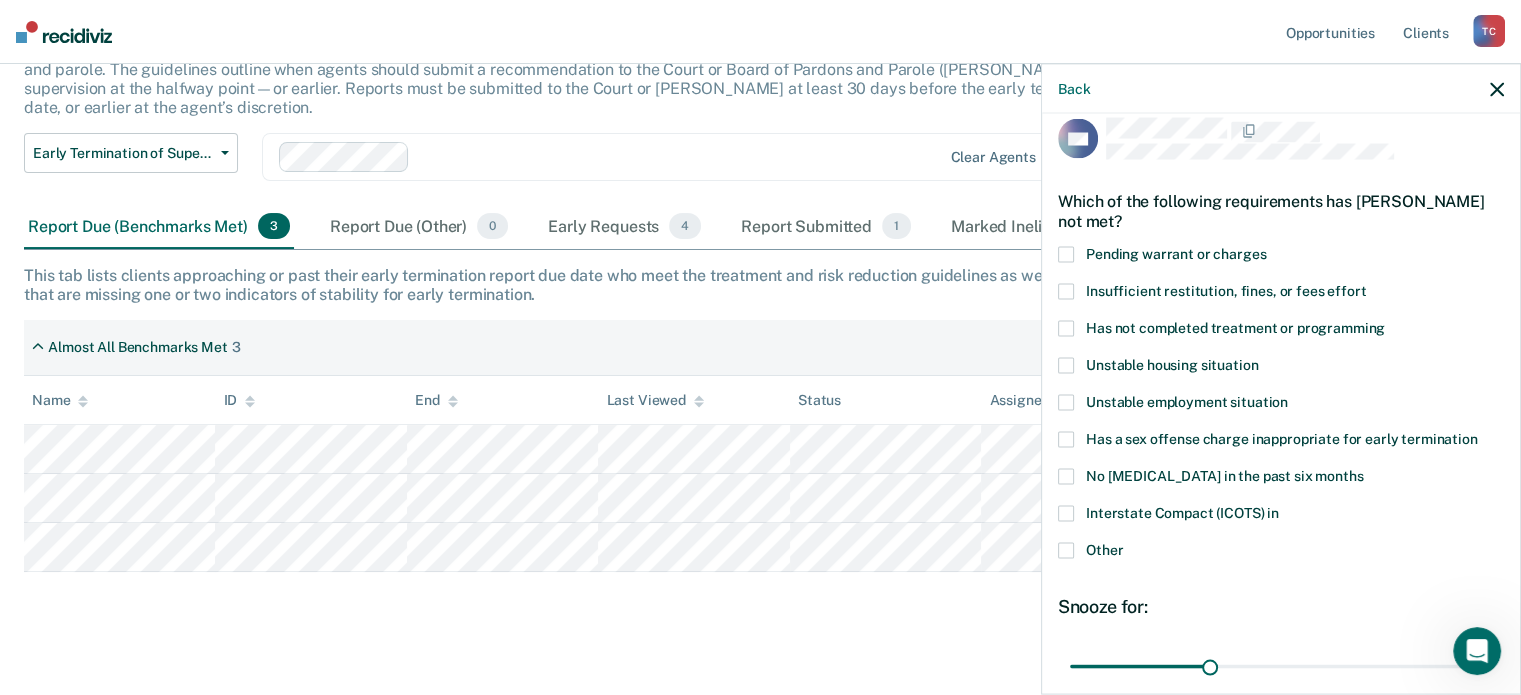 scroll, scrollTop: 0, scrollLeft: 0, axis: both 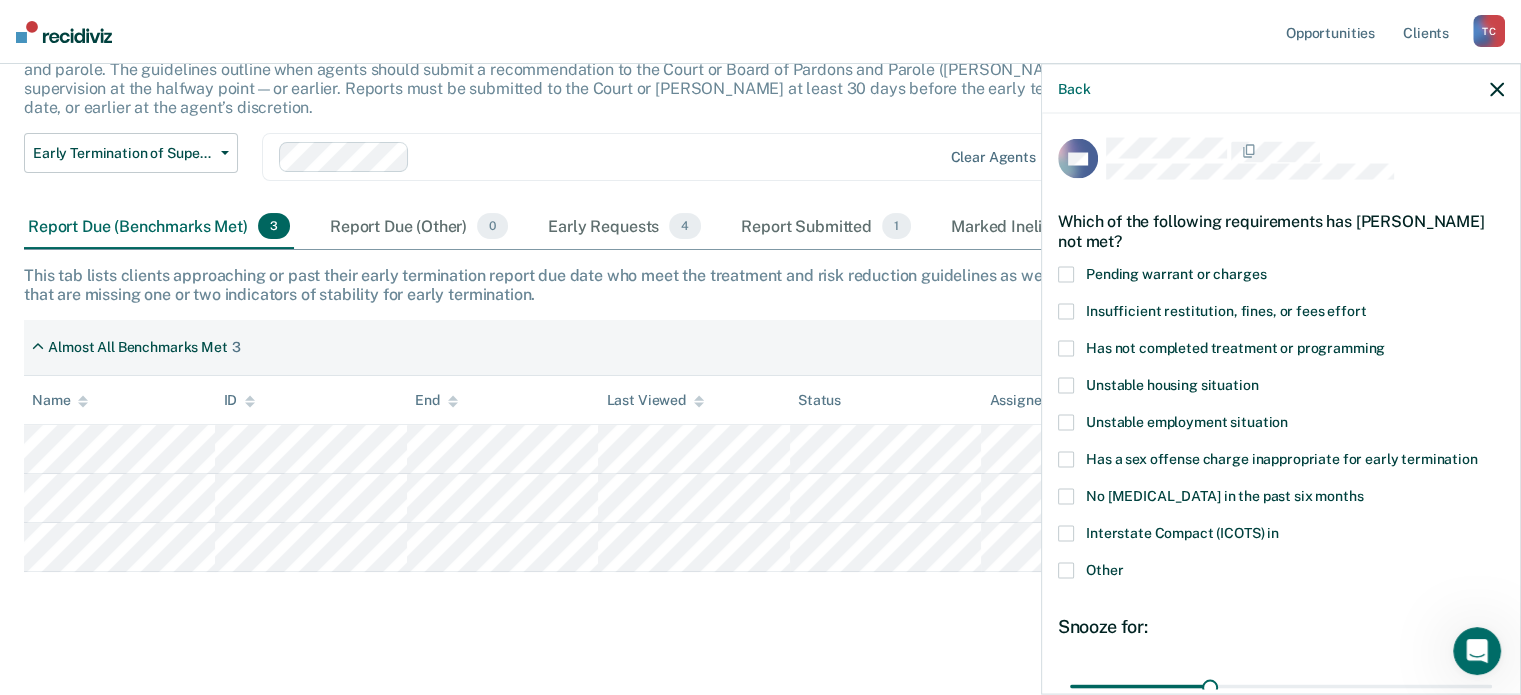 click on "Back" at bounding box center (1281, 89) 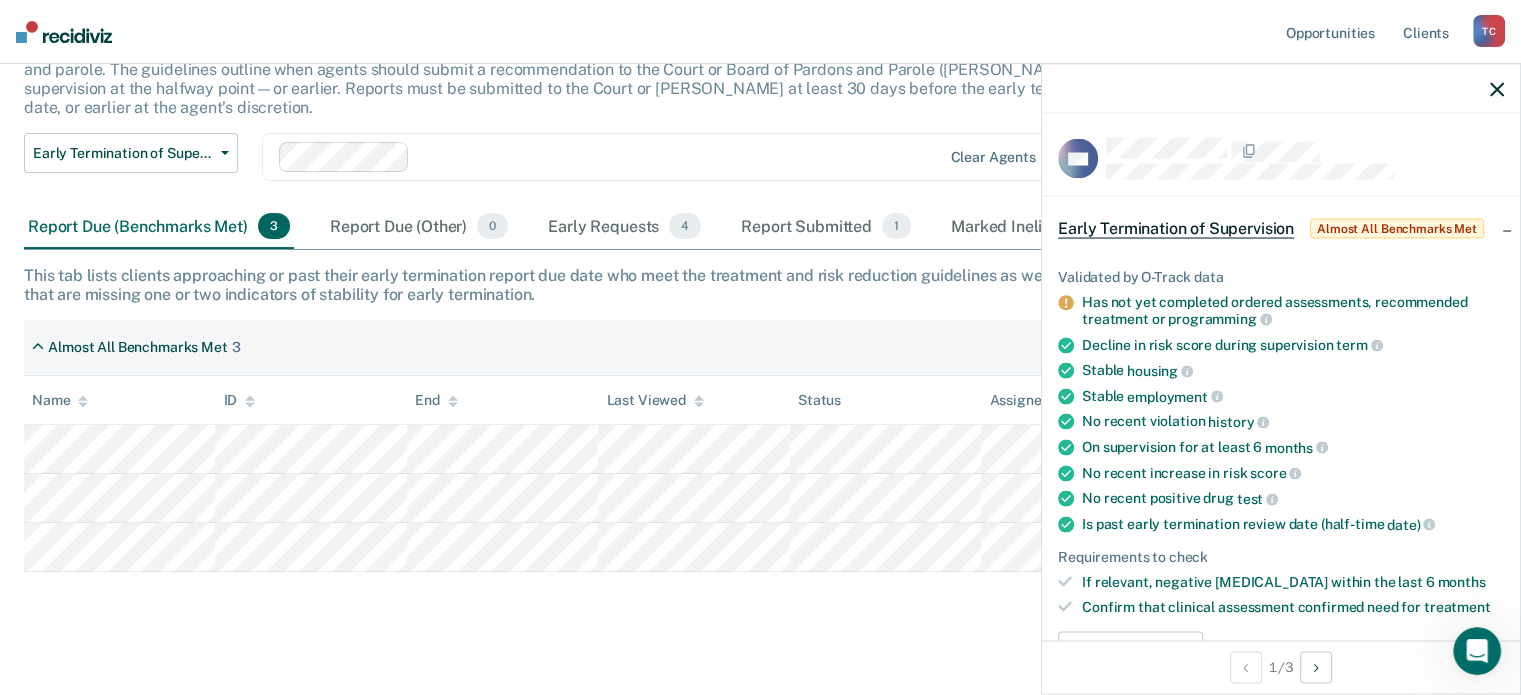 click on "Early Termination of Supervision" at bounding box center (1176, 229) 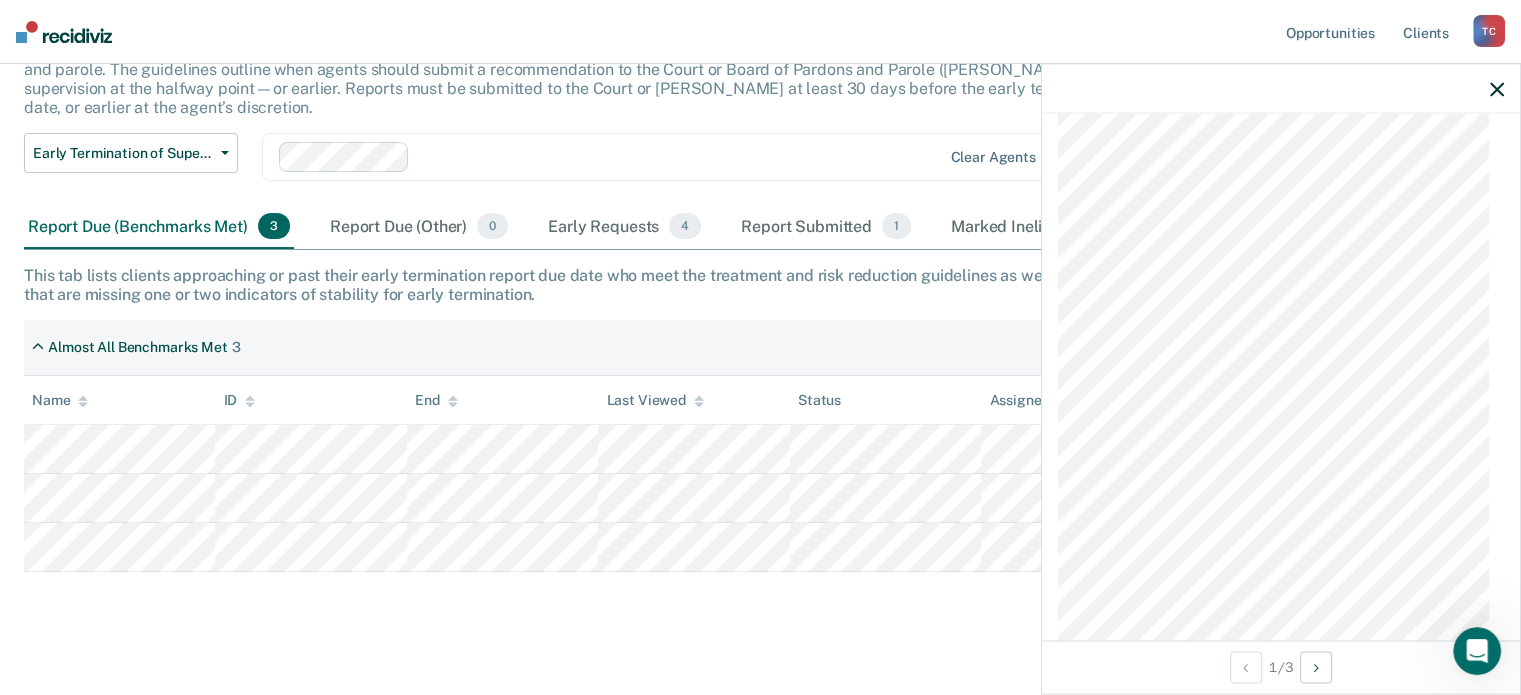 scroll, scrollTop: 1640, scrollLeft: 0, axis: vertical 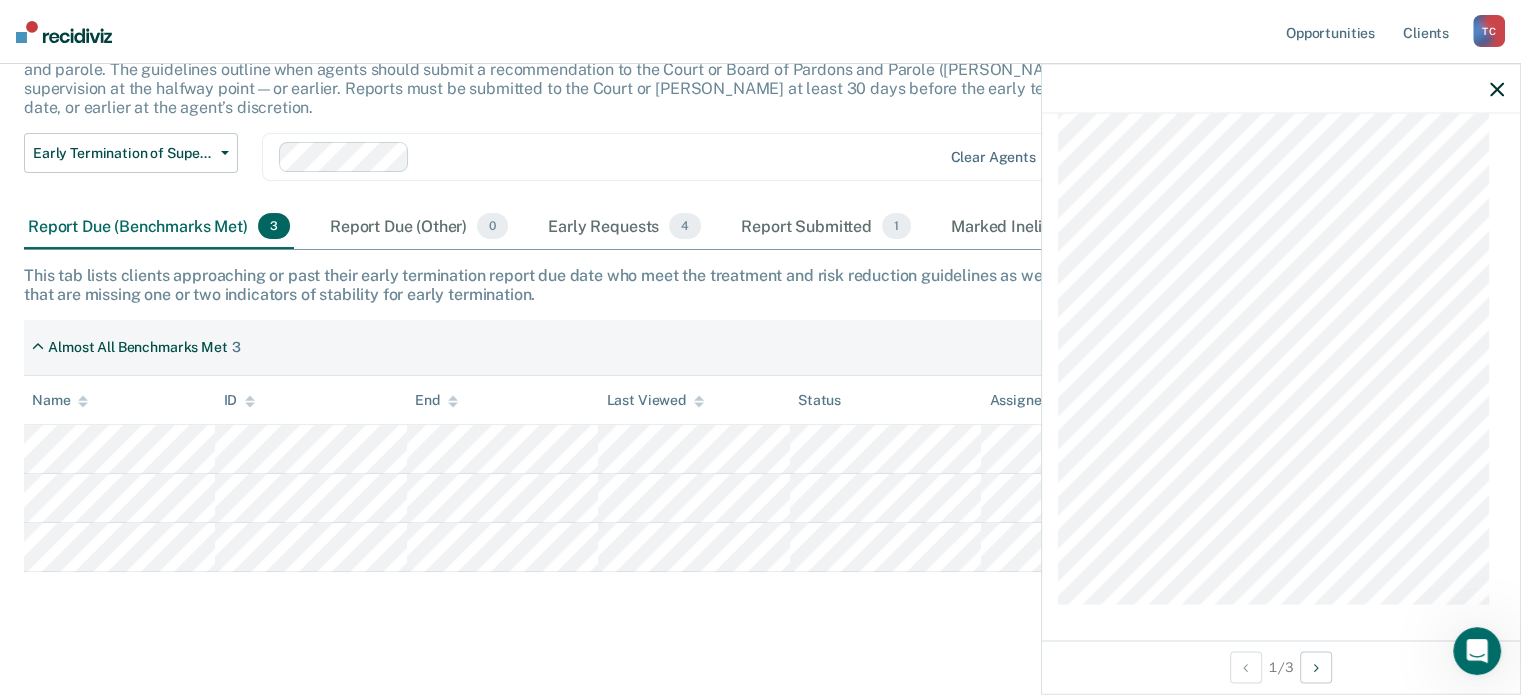 click 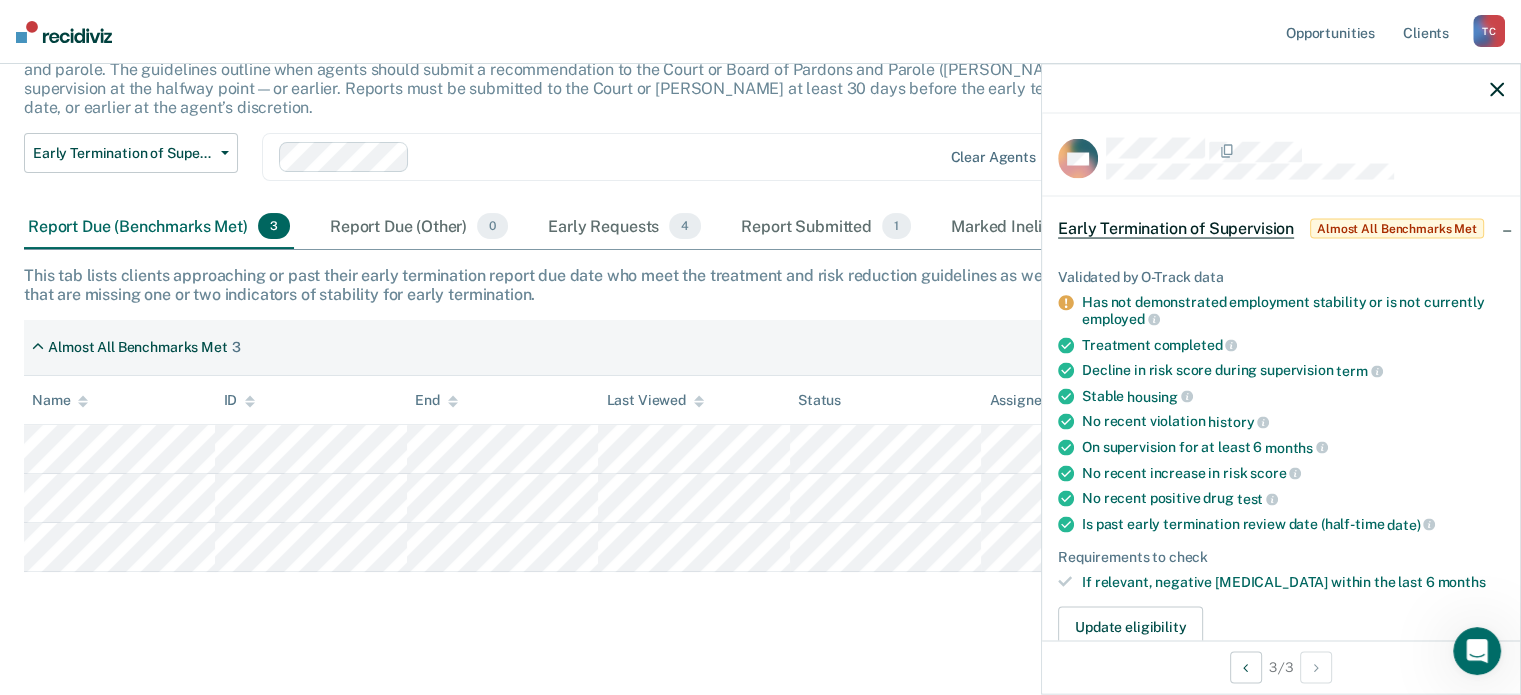 click 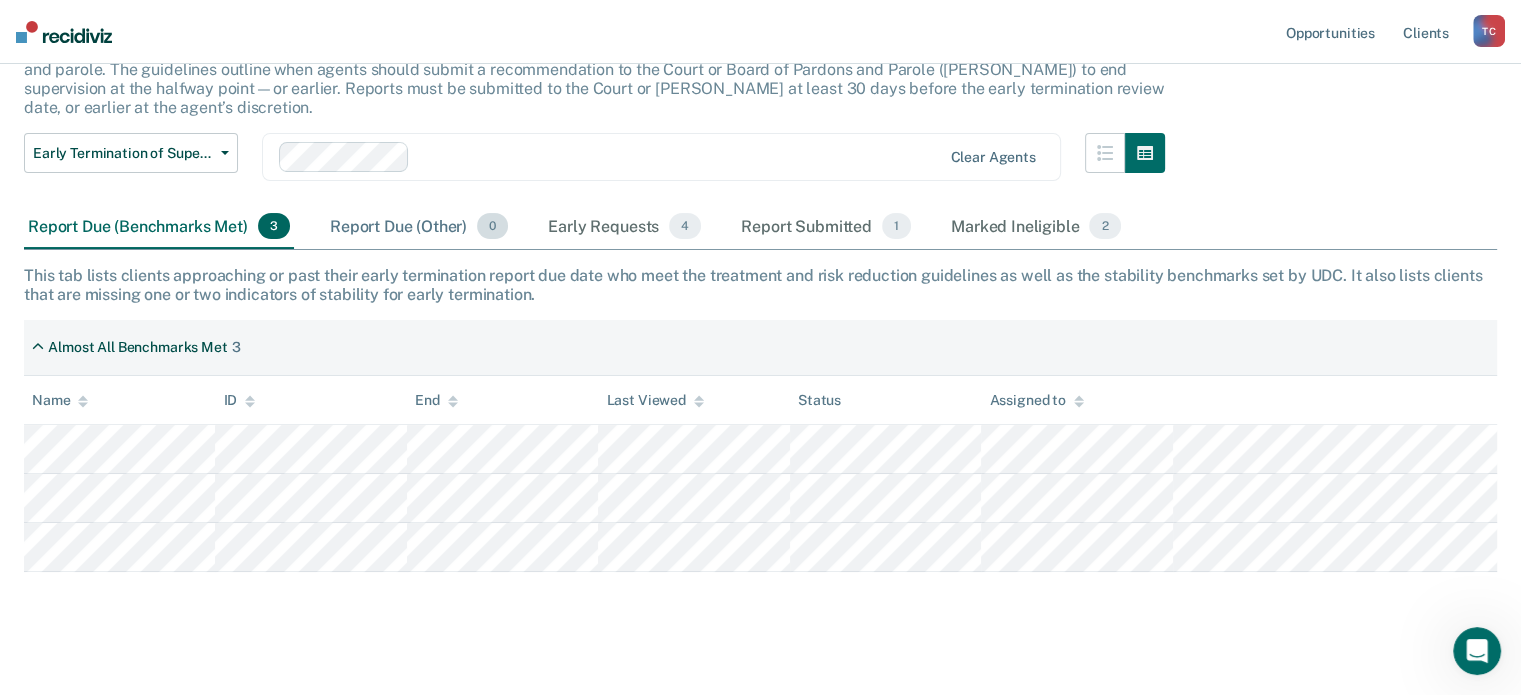 click on "Report Due (Other) 0" at bounding box center [419, 227] 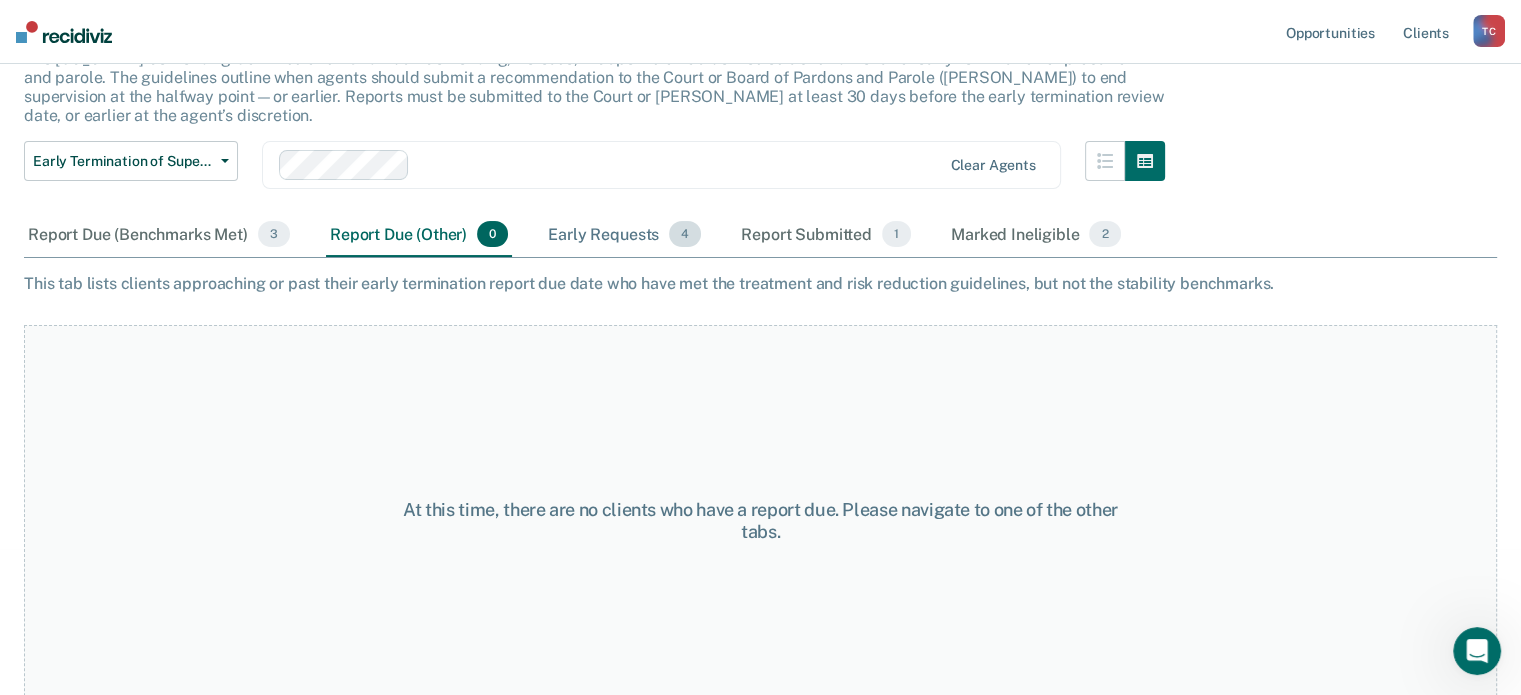 click on "Early Requests 4" at bounding box center [624, 235] 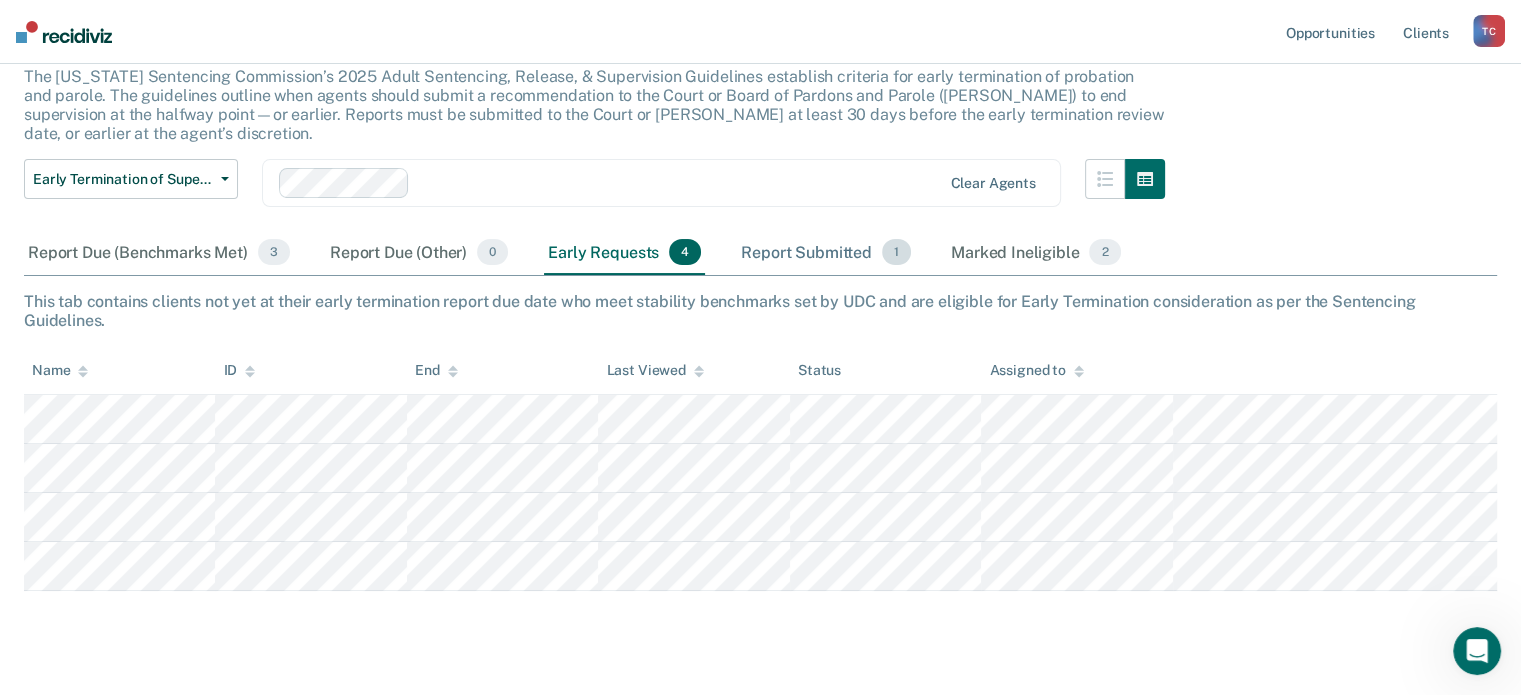 click on "Report Submitted 1" at bounding box center [826, 253] 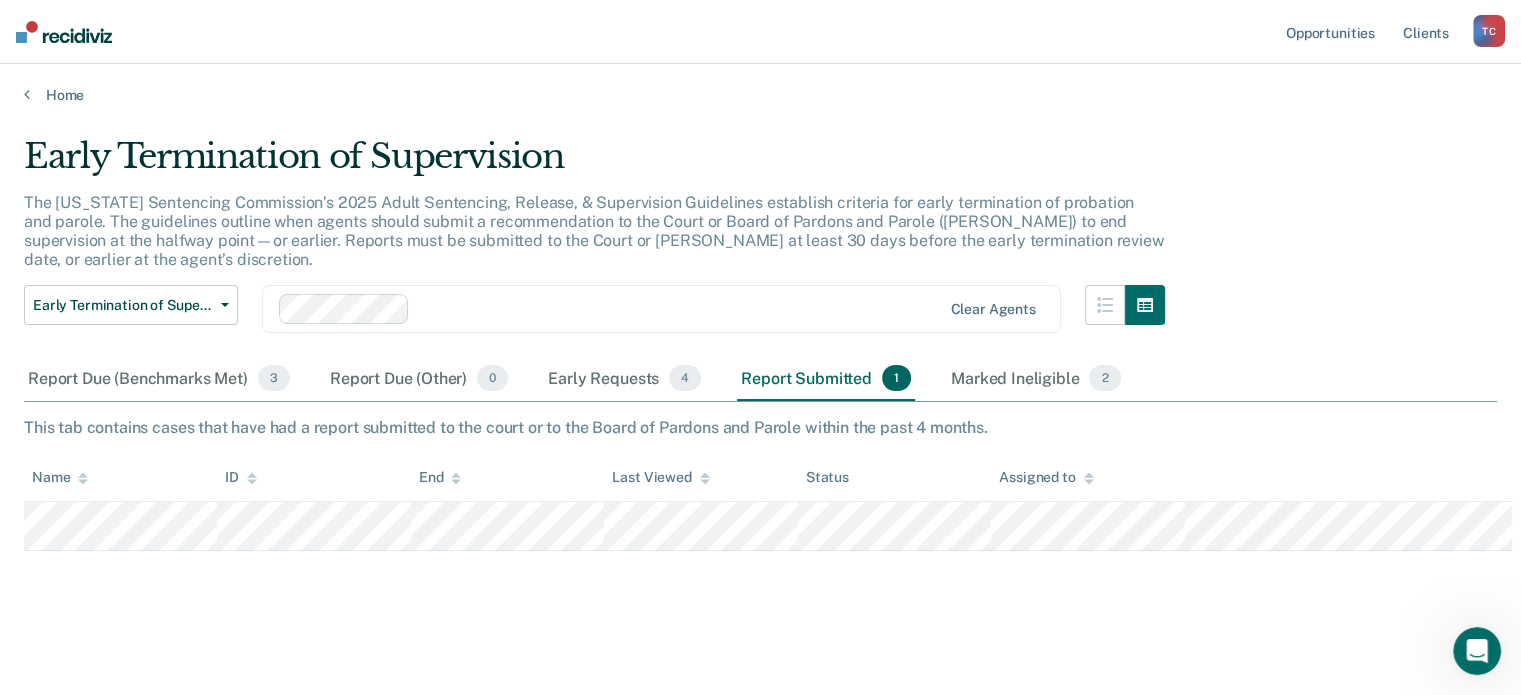 scroll, scrollTop: 0, scrollLeft: 0, axis: both 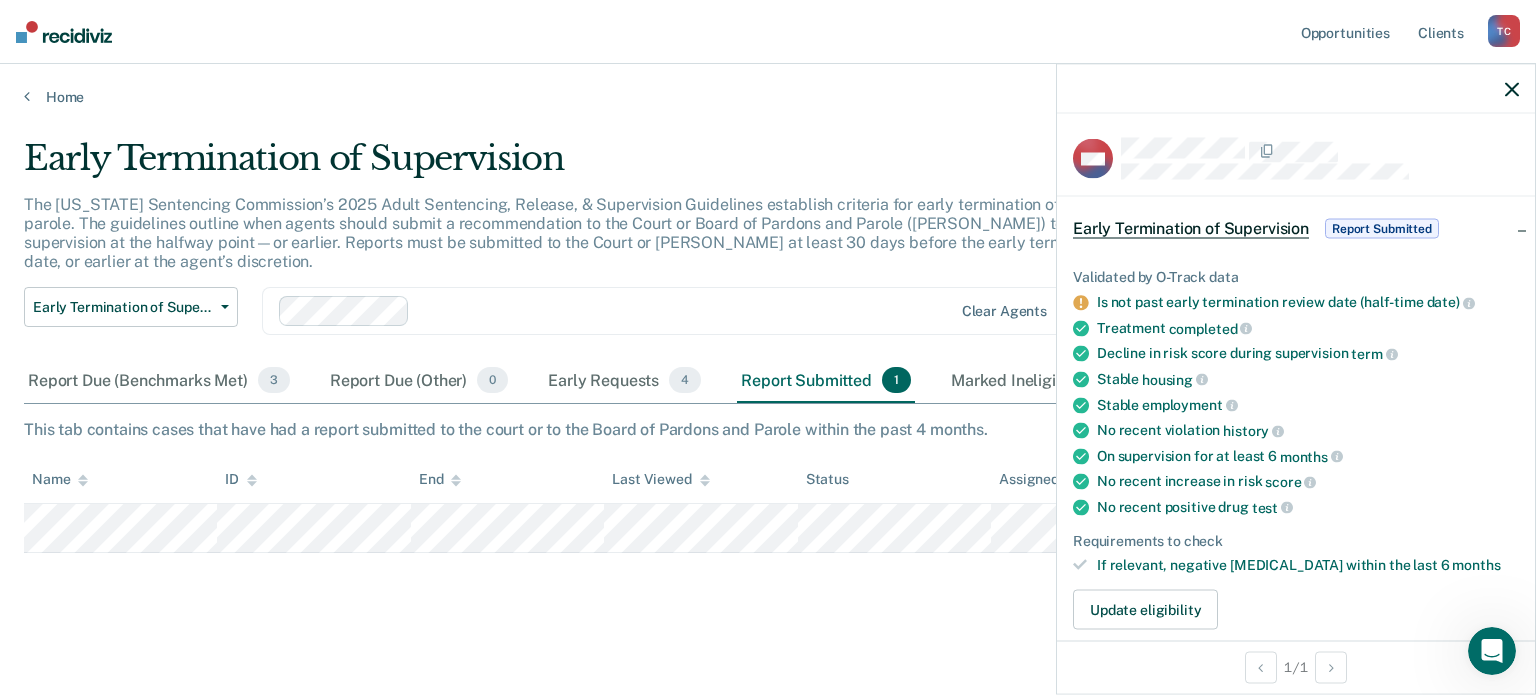 click 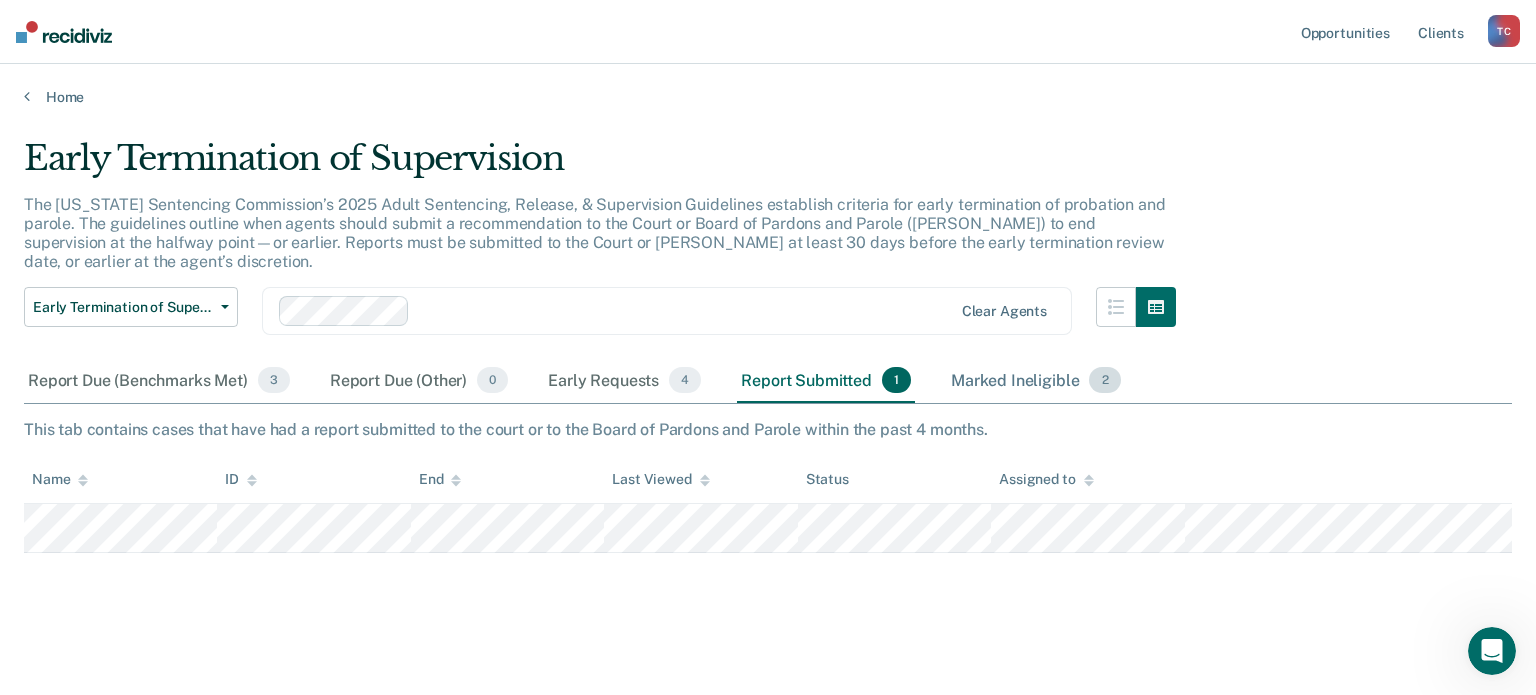 click on "Marked Ineligible 2" at bounding box center (1036, 381) 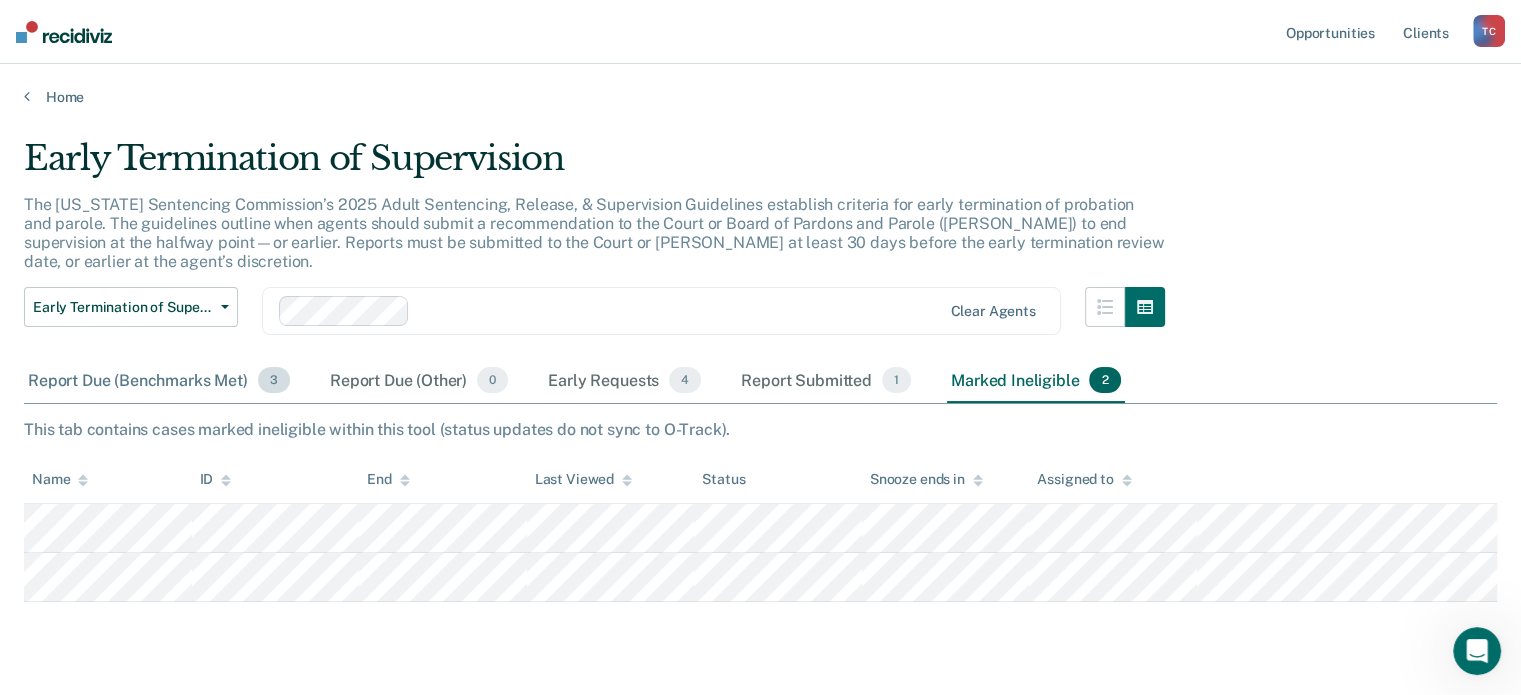 click on "Report Due (Benchmarks Met) 3" at bounding box center (159, 381) 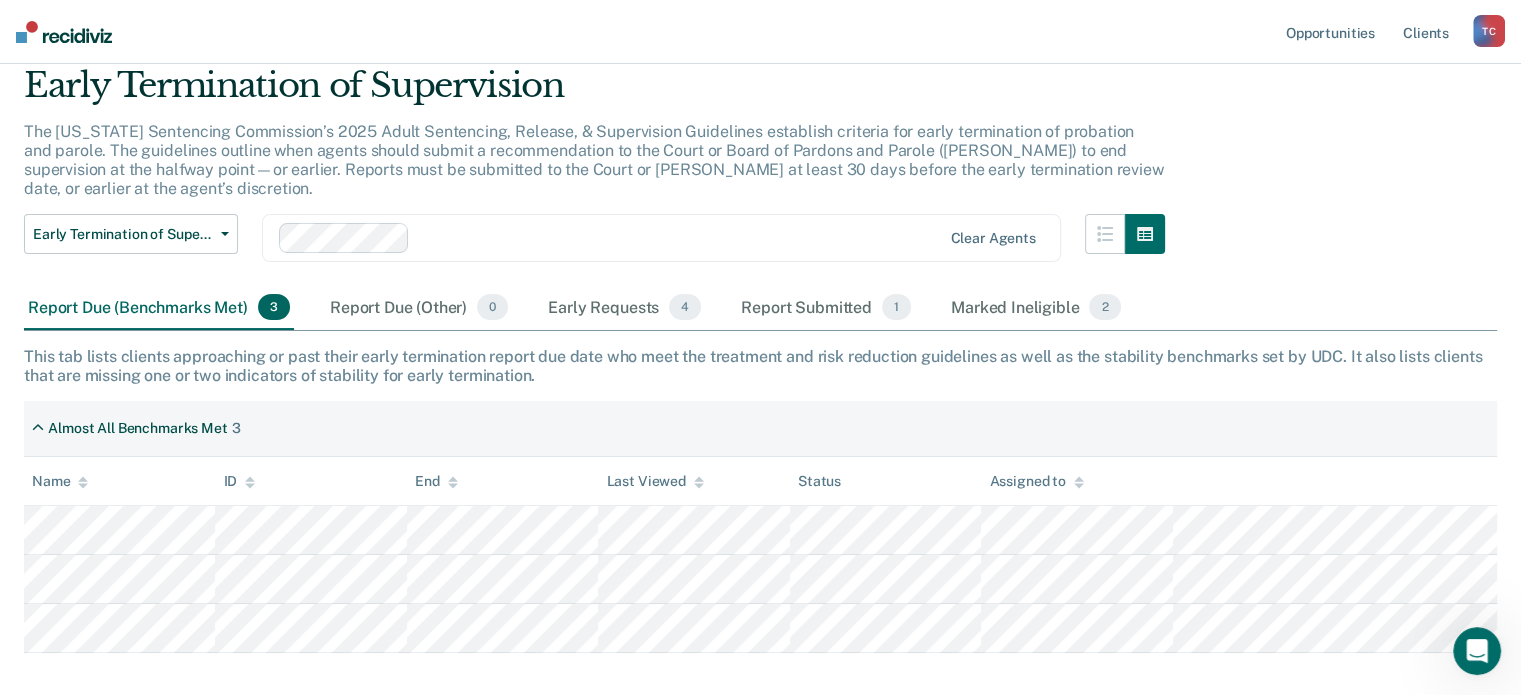scroll, scrollTop: 154, scrollLeft: 0, axis: vertical 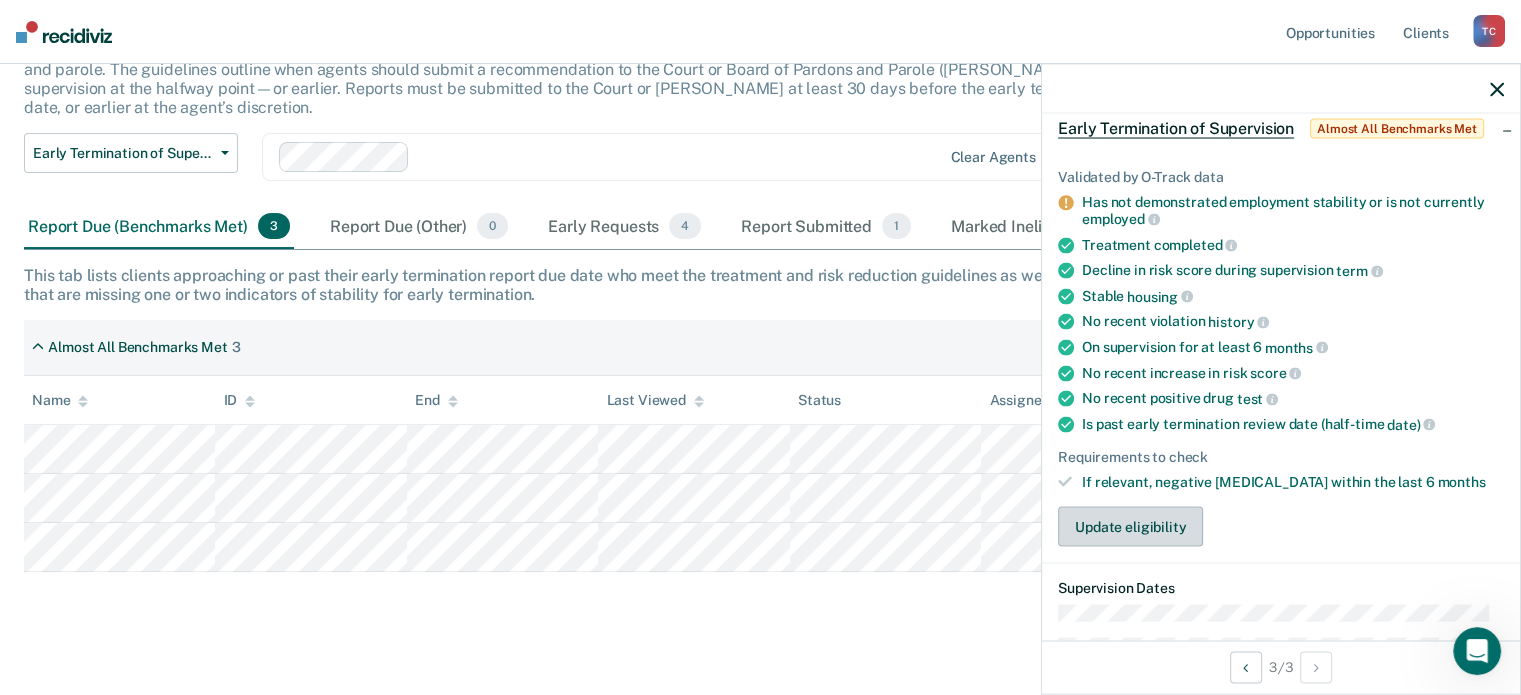 click on "Update eligibility" at bounding box center (1130, 527) 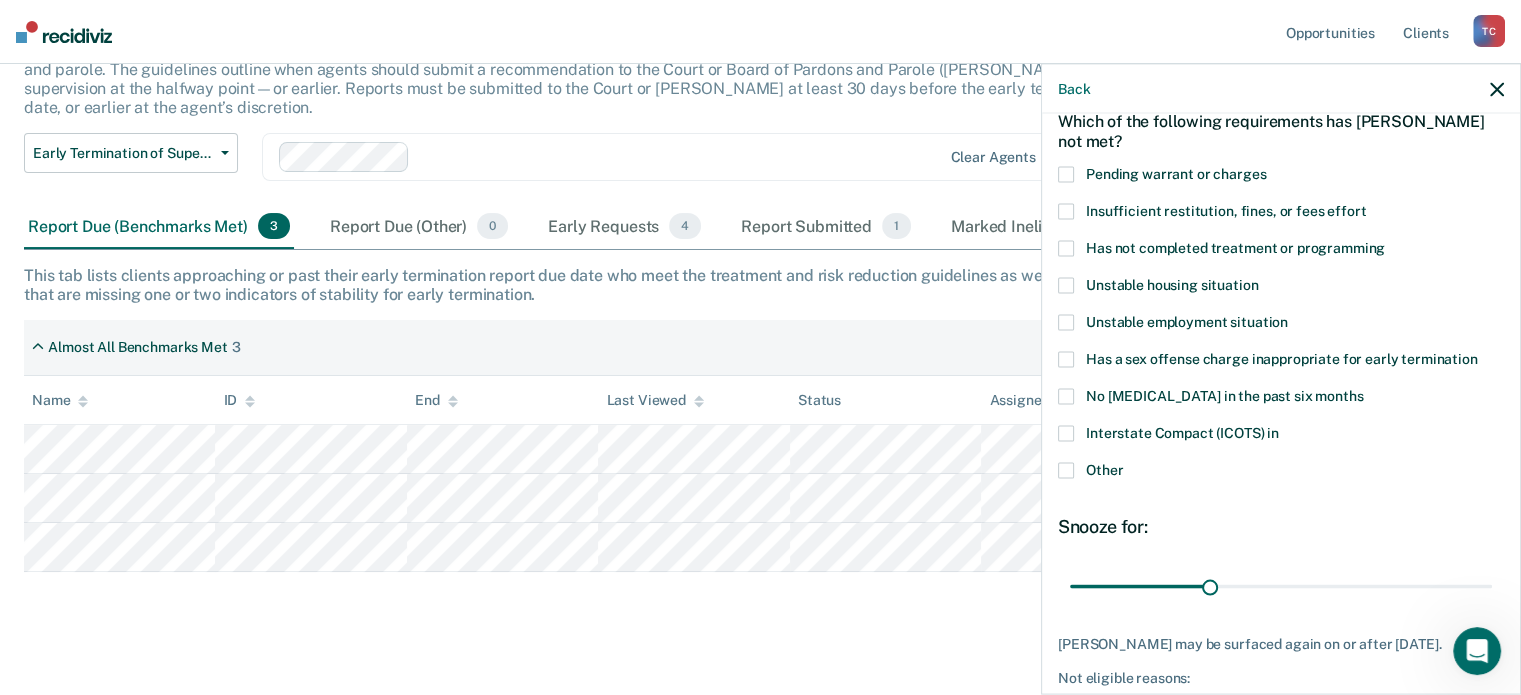 click on "Unstable housing situation" at bounding box center (1172, 284) 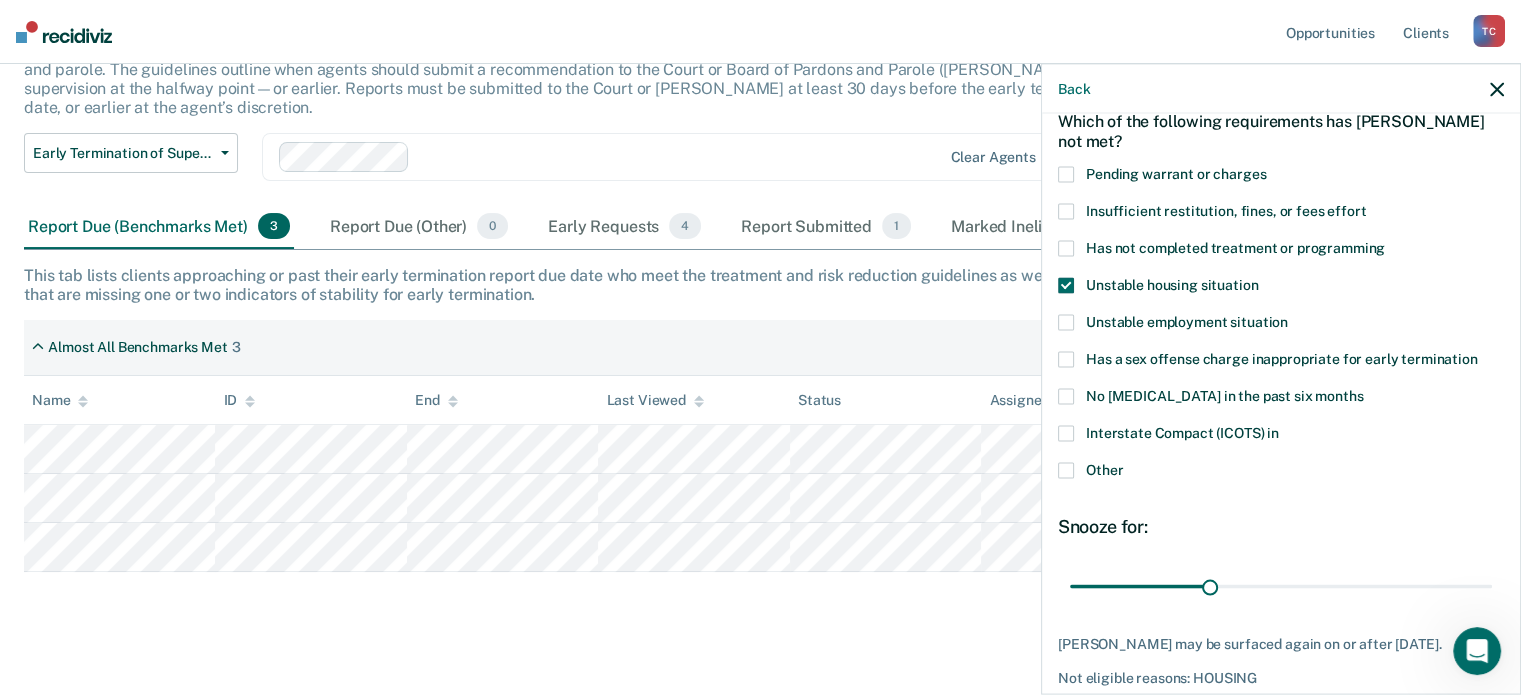 click on "Unstable employment situation" at bounding box center [1187, 321] 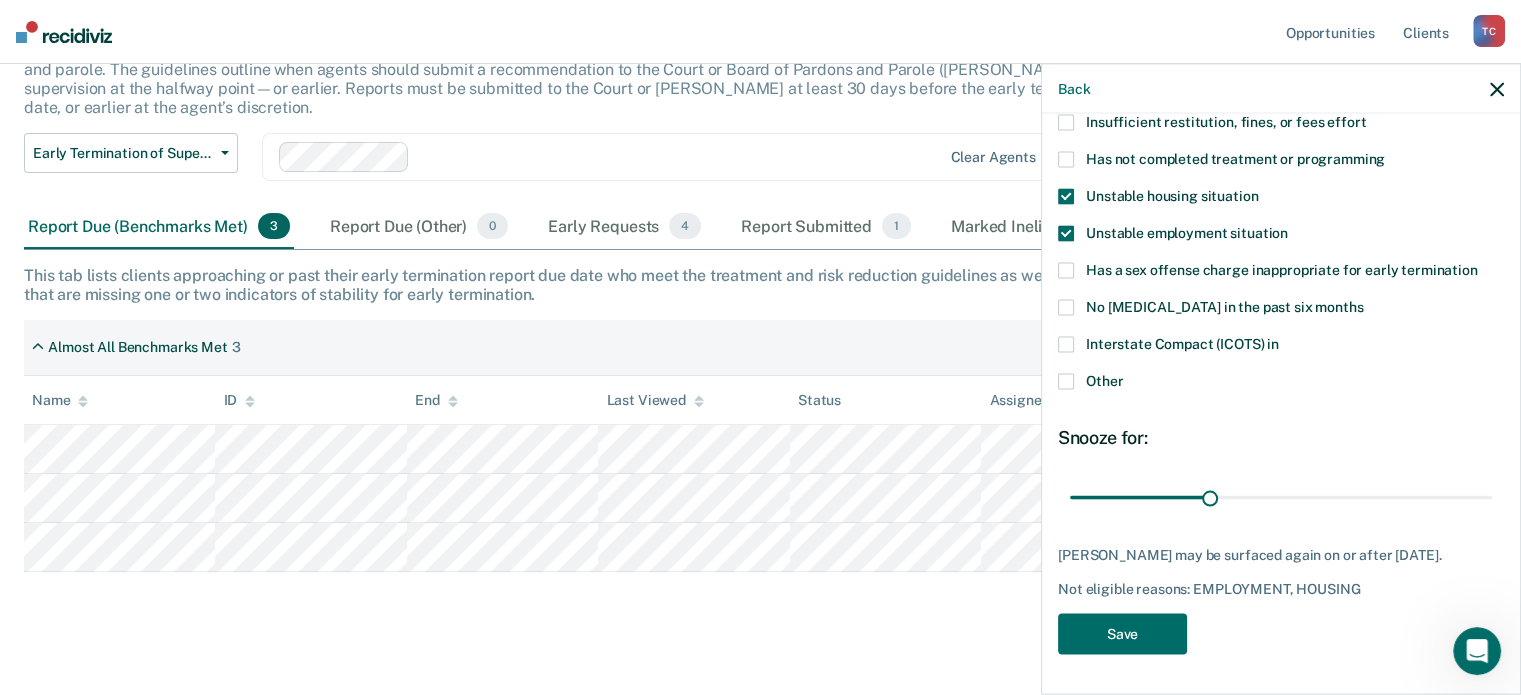 scroll, scrollTop: 203, scrollLeft: 0, axis: vertical 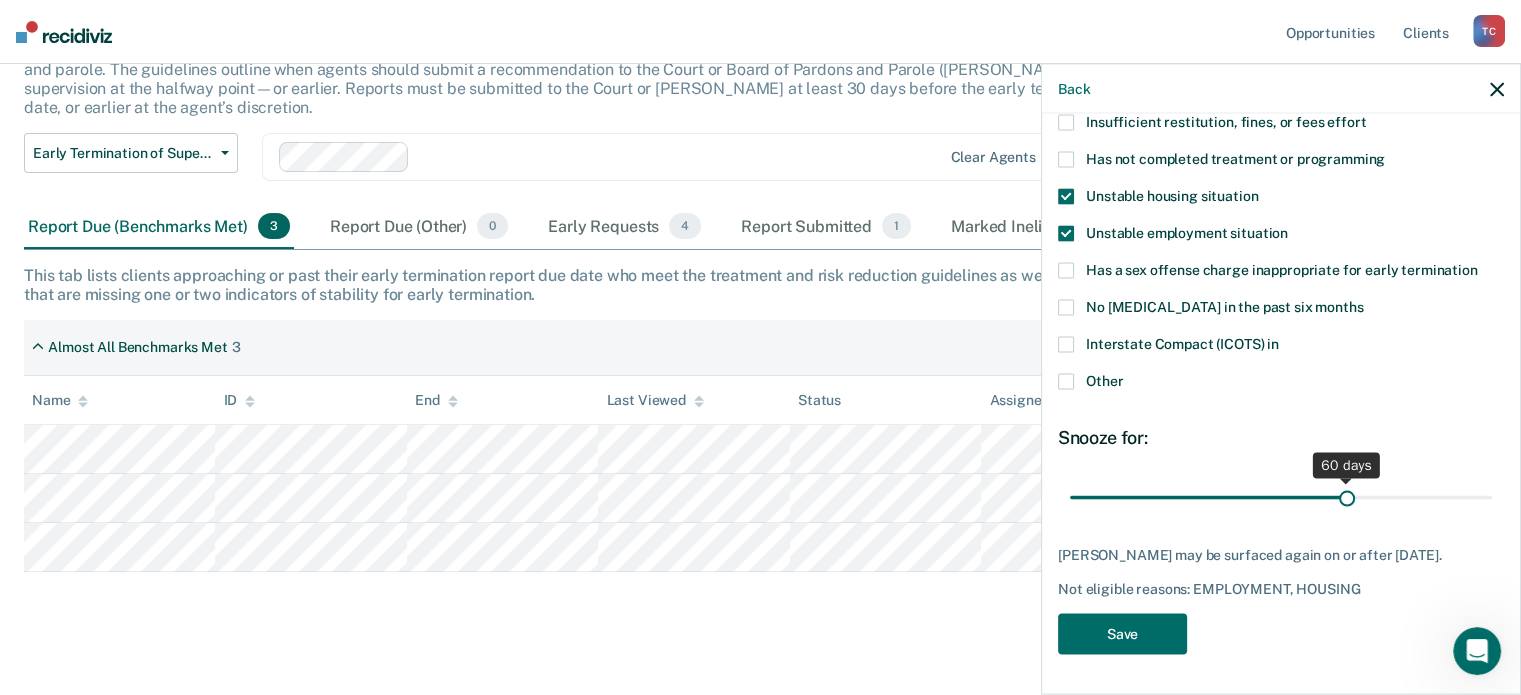 drag, startPoint x: 1204, startPoint y: 481, endPoint x: 1338, endPoint y: 492, distance: 134.45073 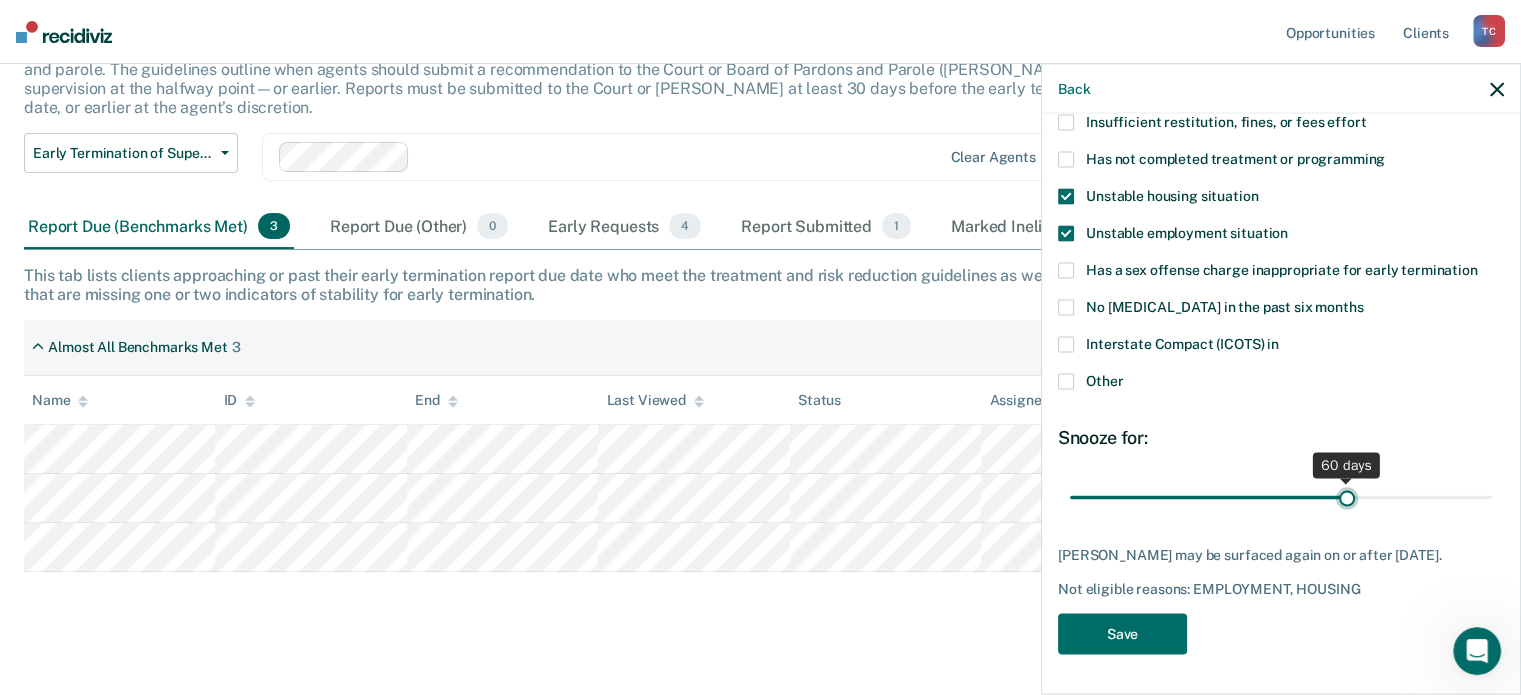 type on "60" 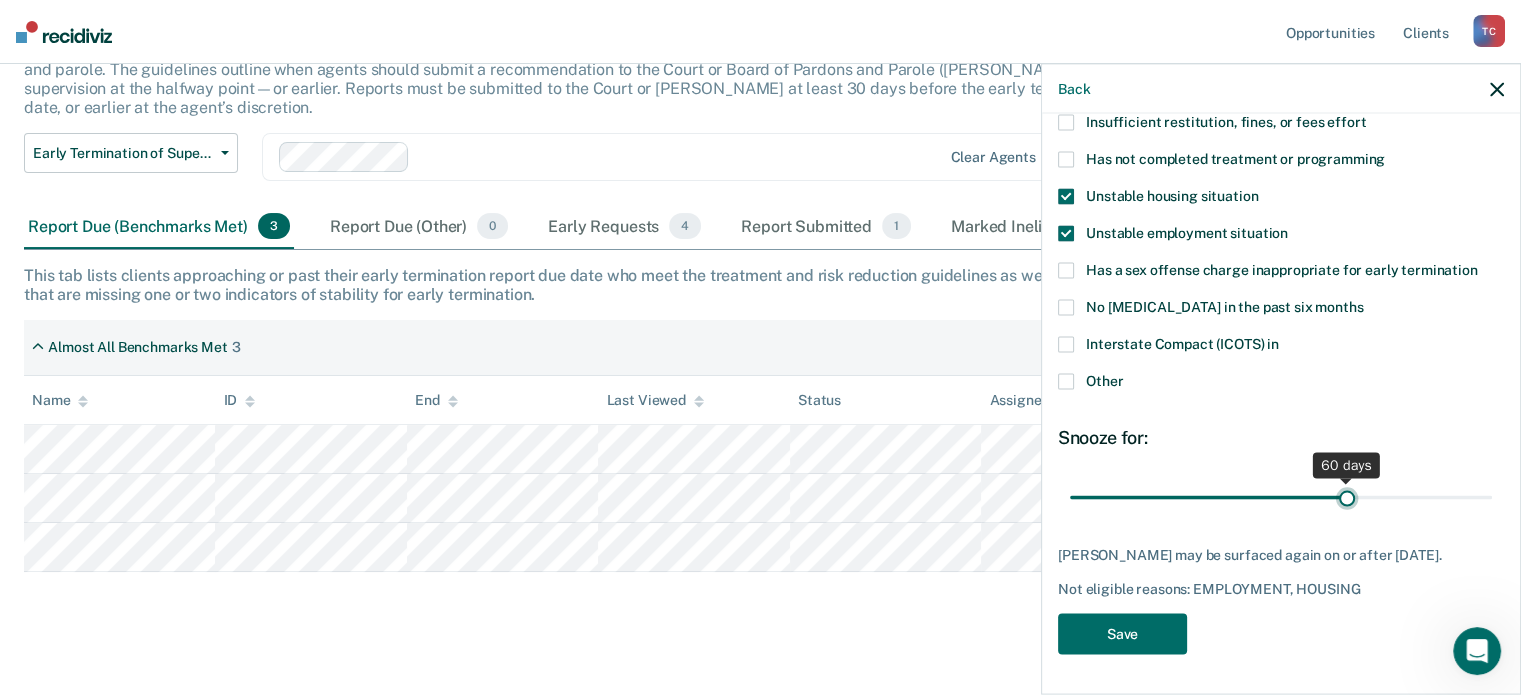 click at bounding box center [1281, 497] 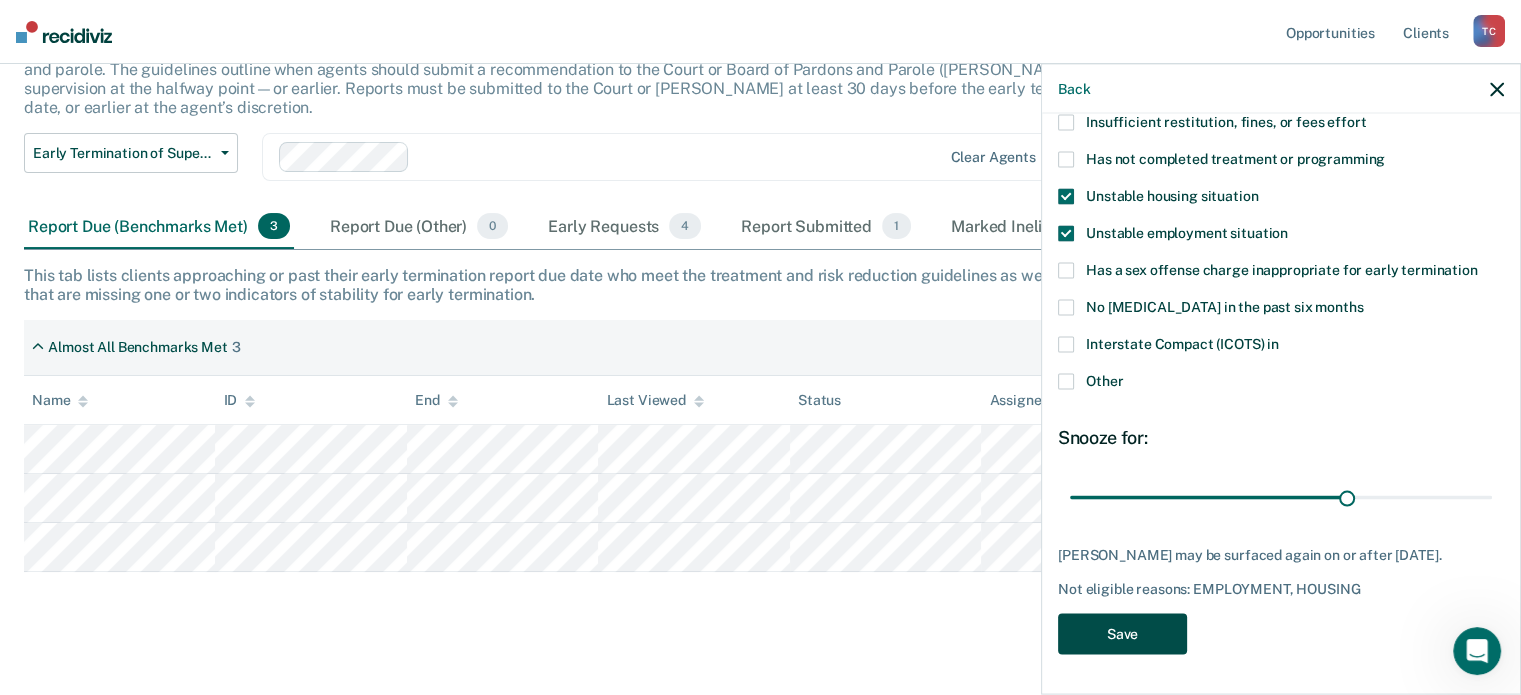click on "Save" at bounding box center (1122, 633) 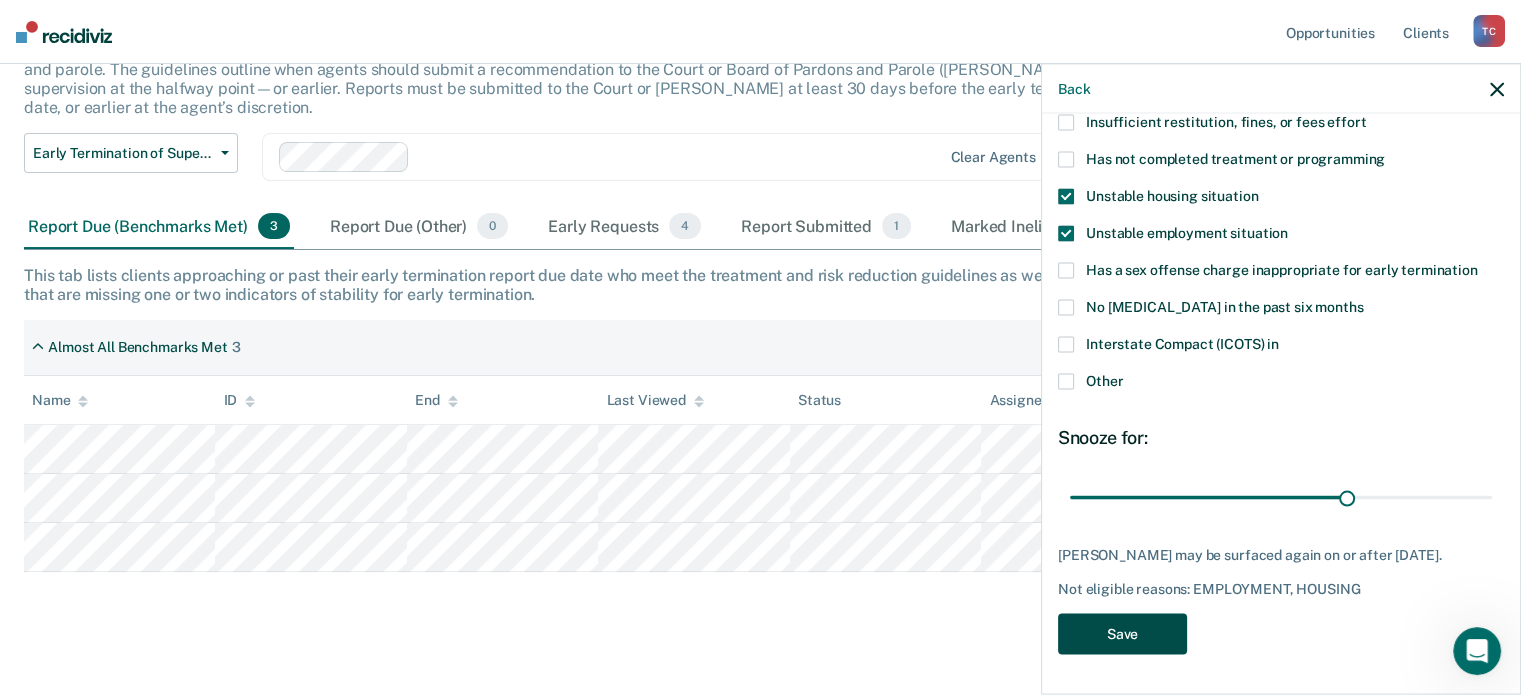 scroll, scrollTop: 105, scrollLeft: 0, axis: vertical 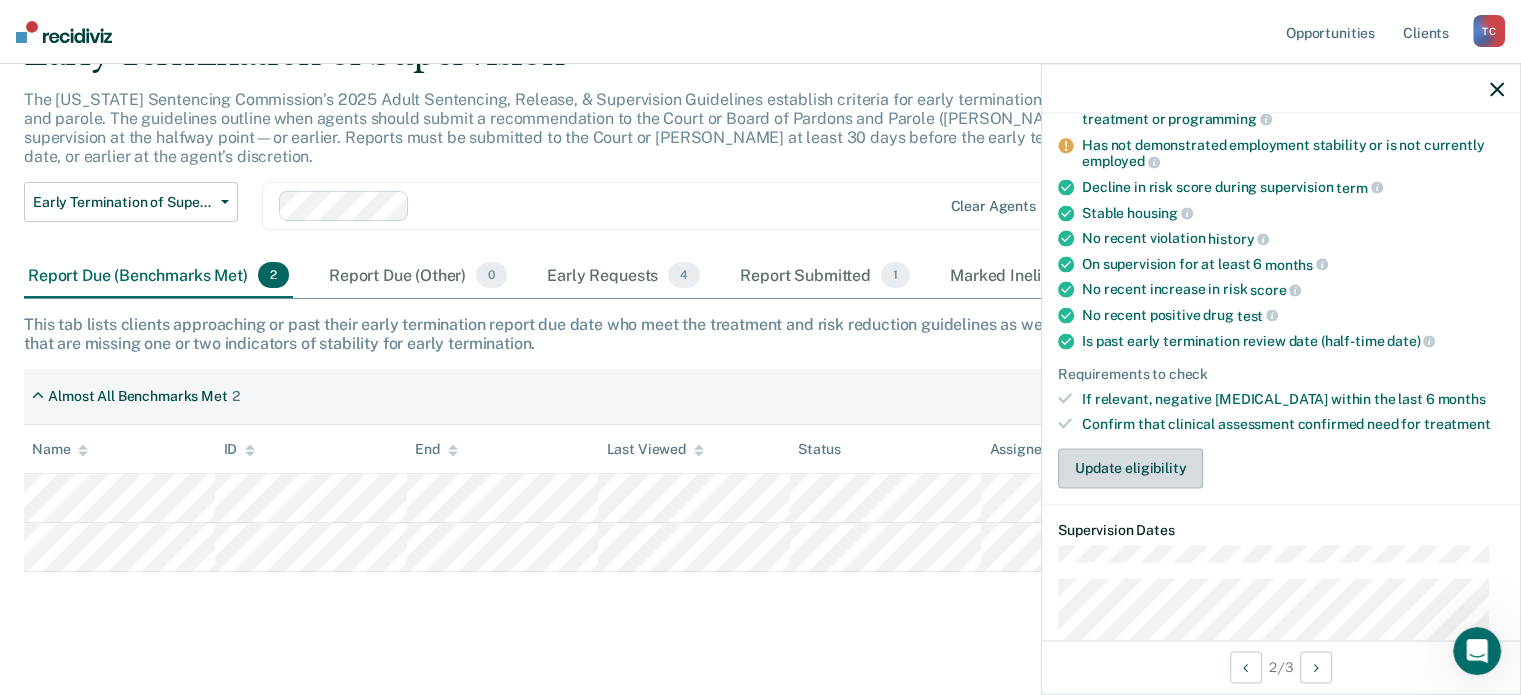 click on "Update eligibility" at bounding box center (1130, 468) 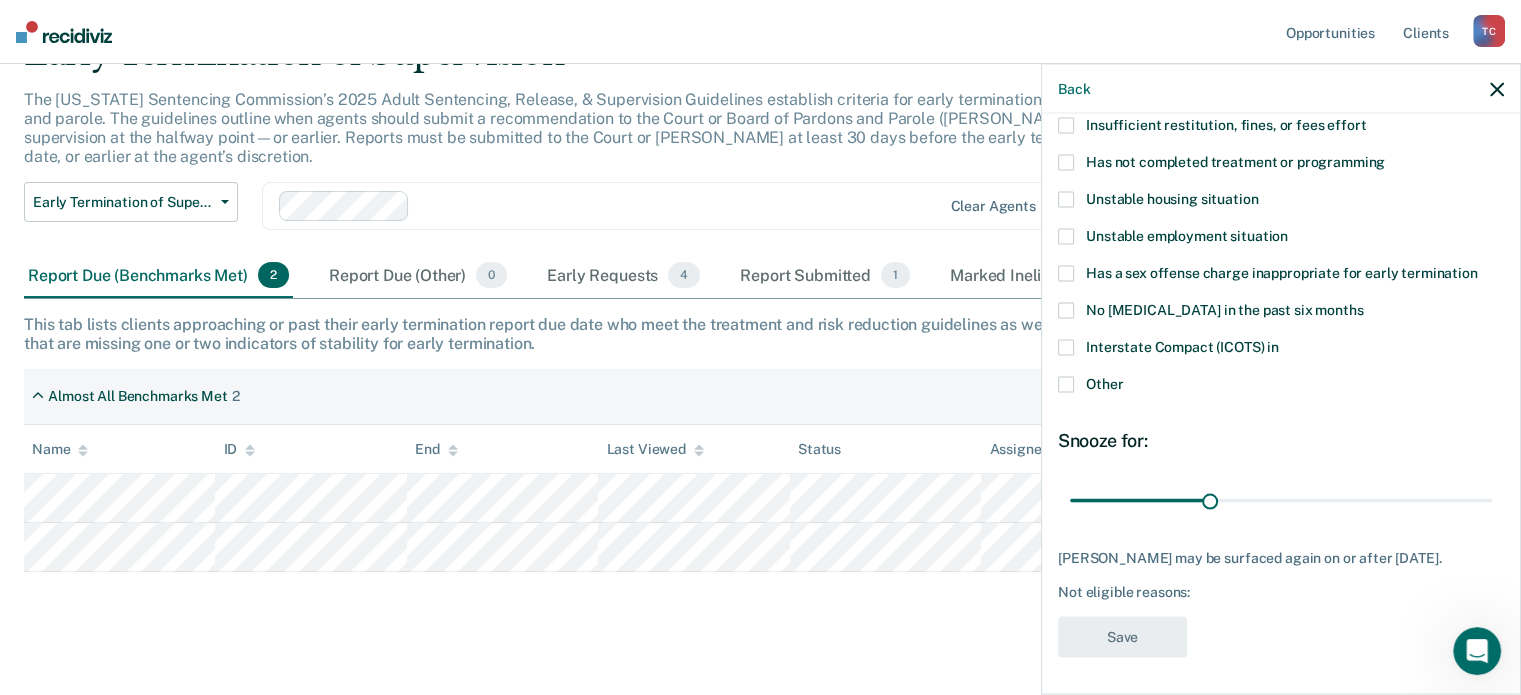 scroll, scrollTop: 86, scrollLeft: 0, axis: vertical 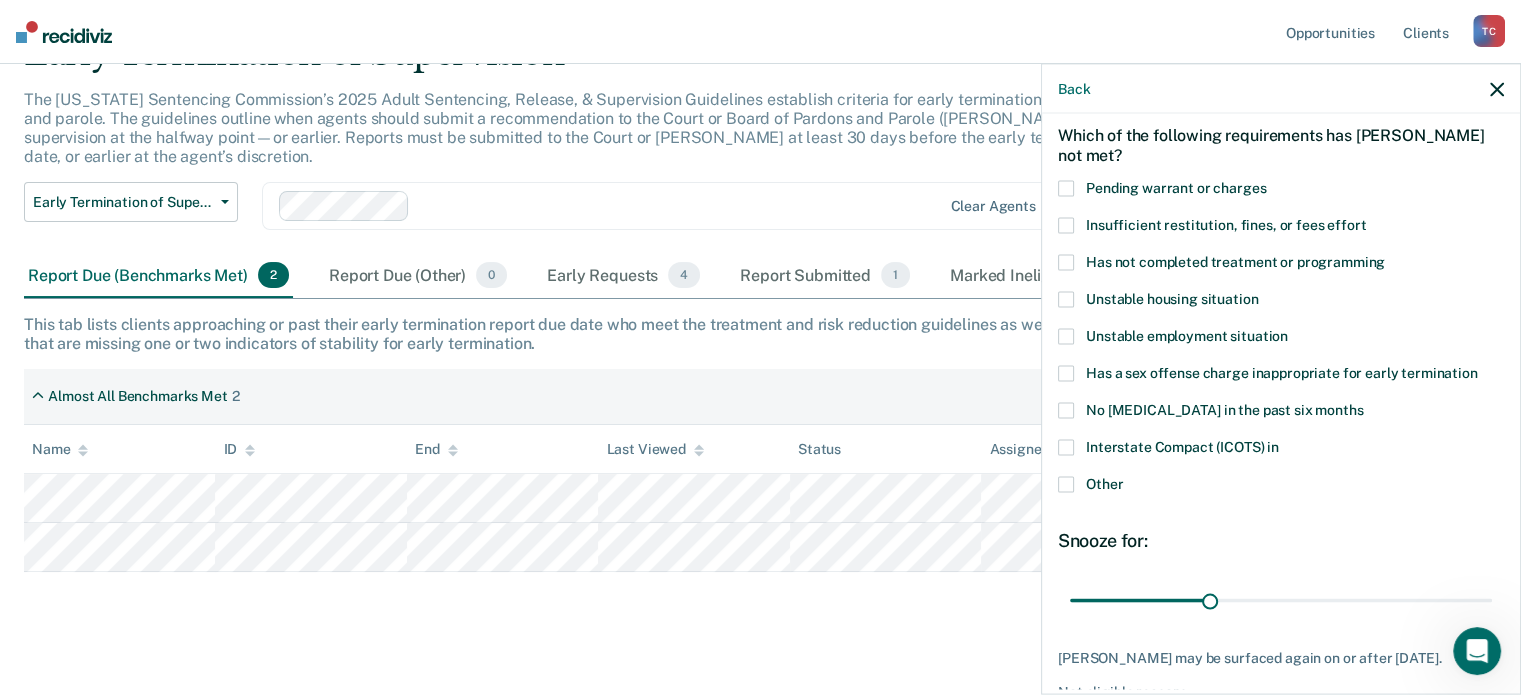 click on "Has not completed treatment or programming" at bounding box center [1235, 261] 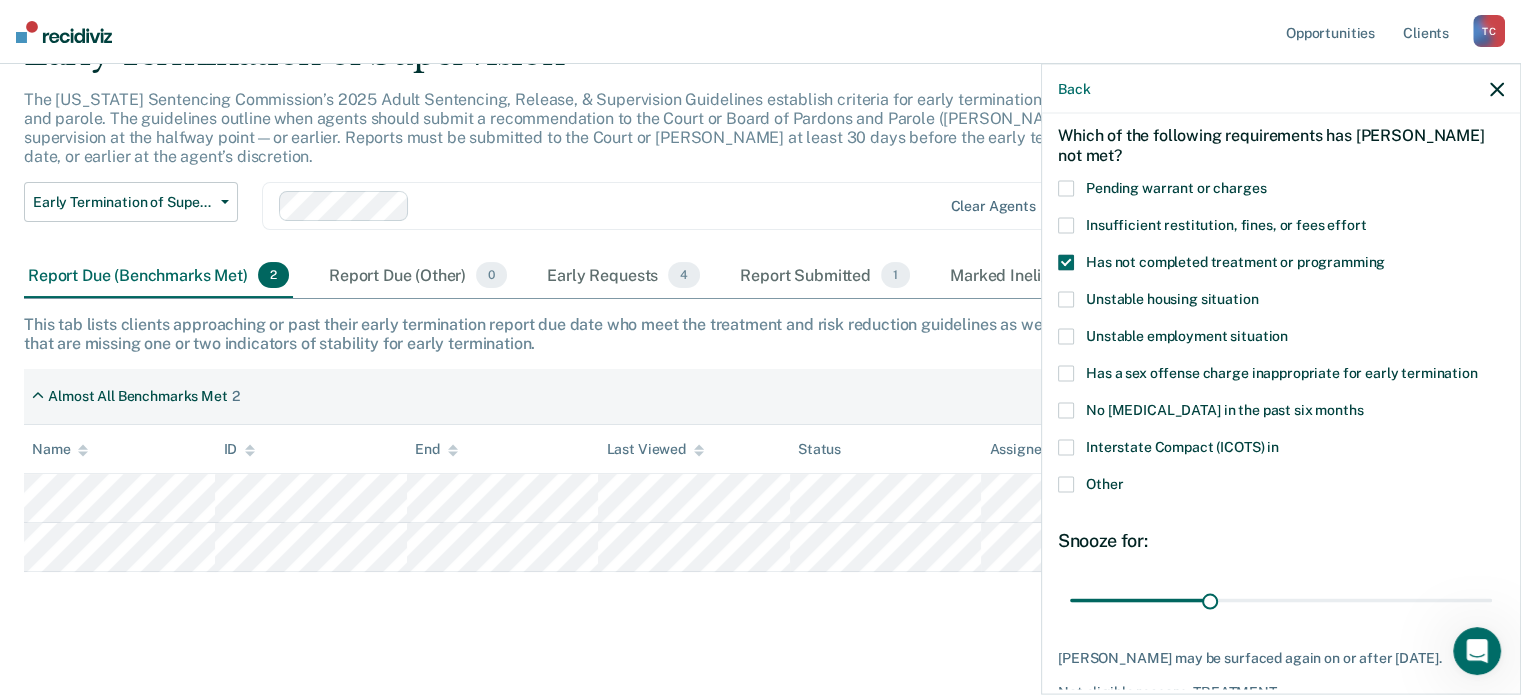 click on "Unstable housing situation" at bounding box center (1172, 298) 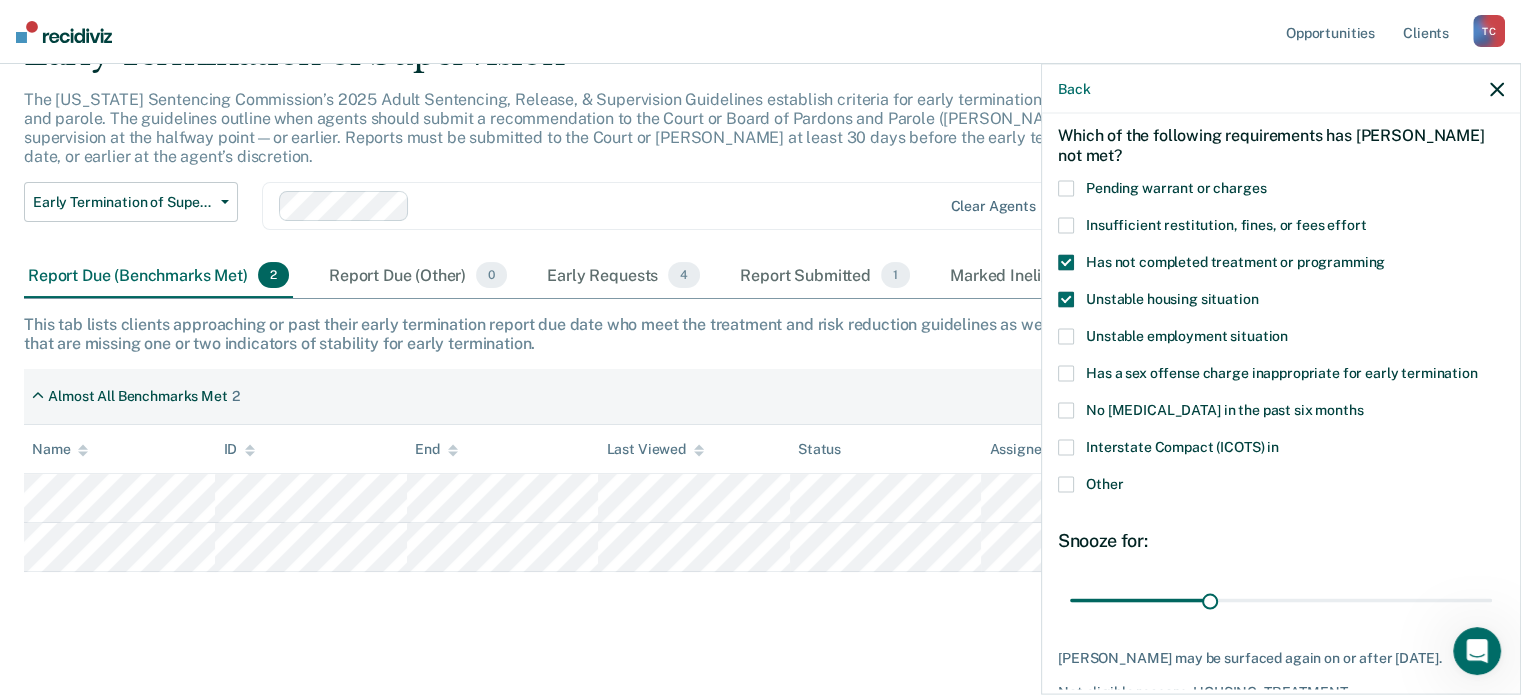 click on "Unstable employment situation" at bounding box center (1187, 335) 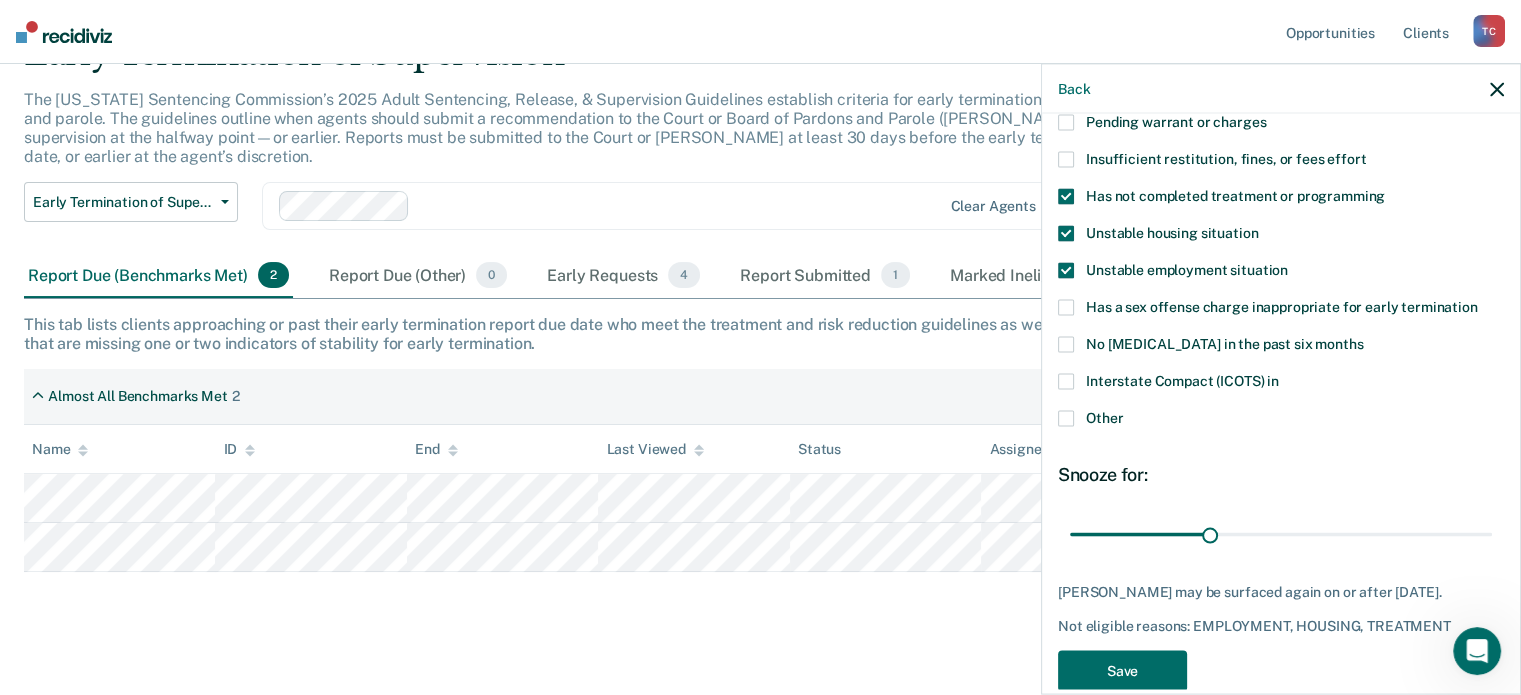 scroll, scrollTop: 186, scrollLeft: 0, axis: vertical 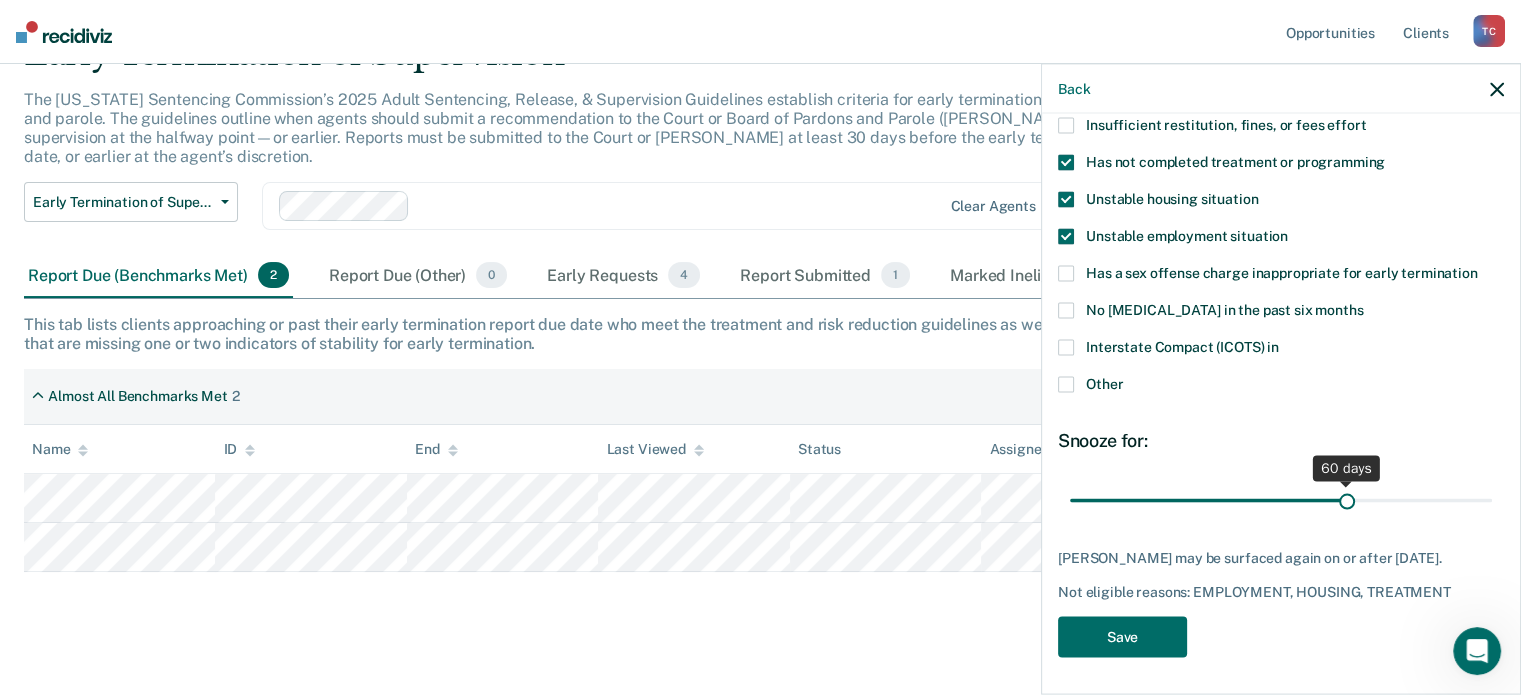 drag, startPoint x: 1210, startPoint y: 499, endPoint x: 1335, endPoint y: 511, distance: 125.57468 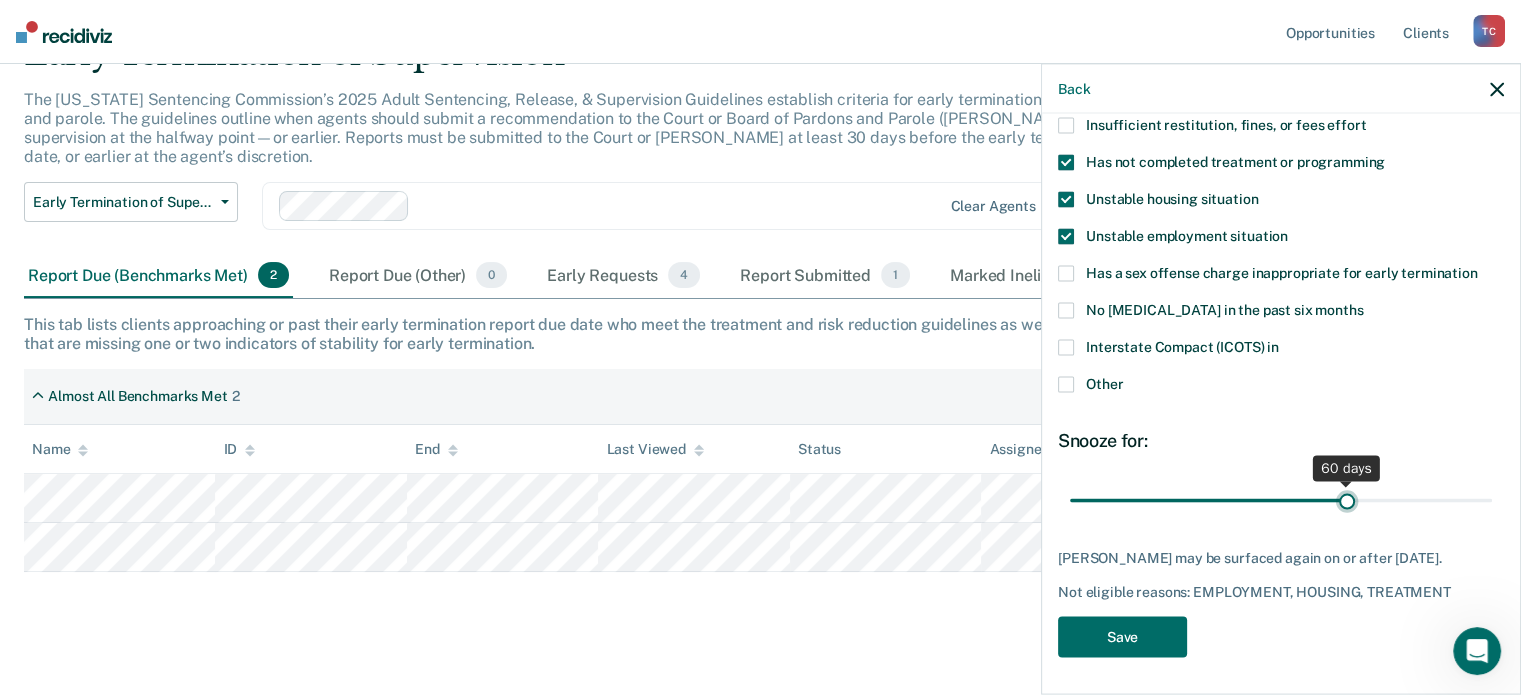 type on "60" 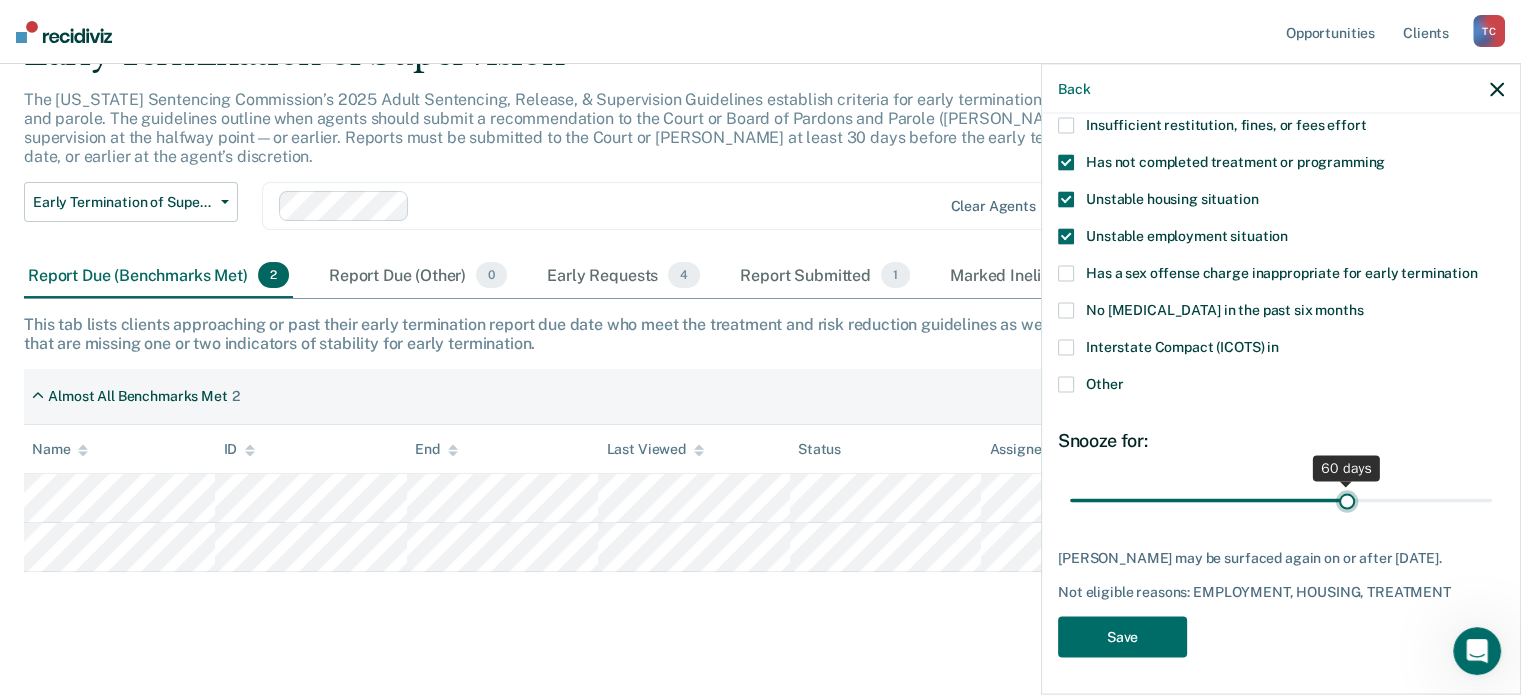 click at bounding box center (1281, 500) 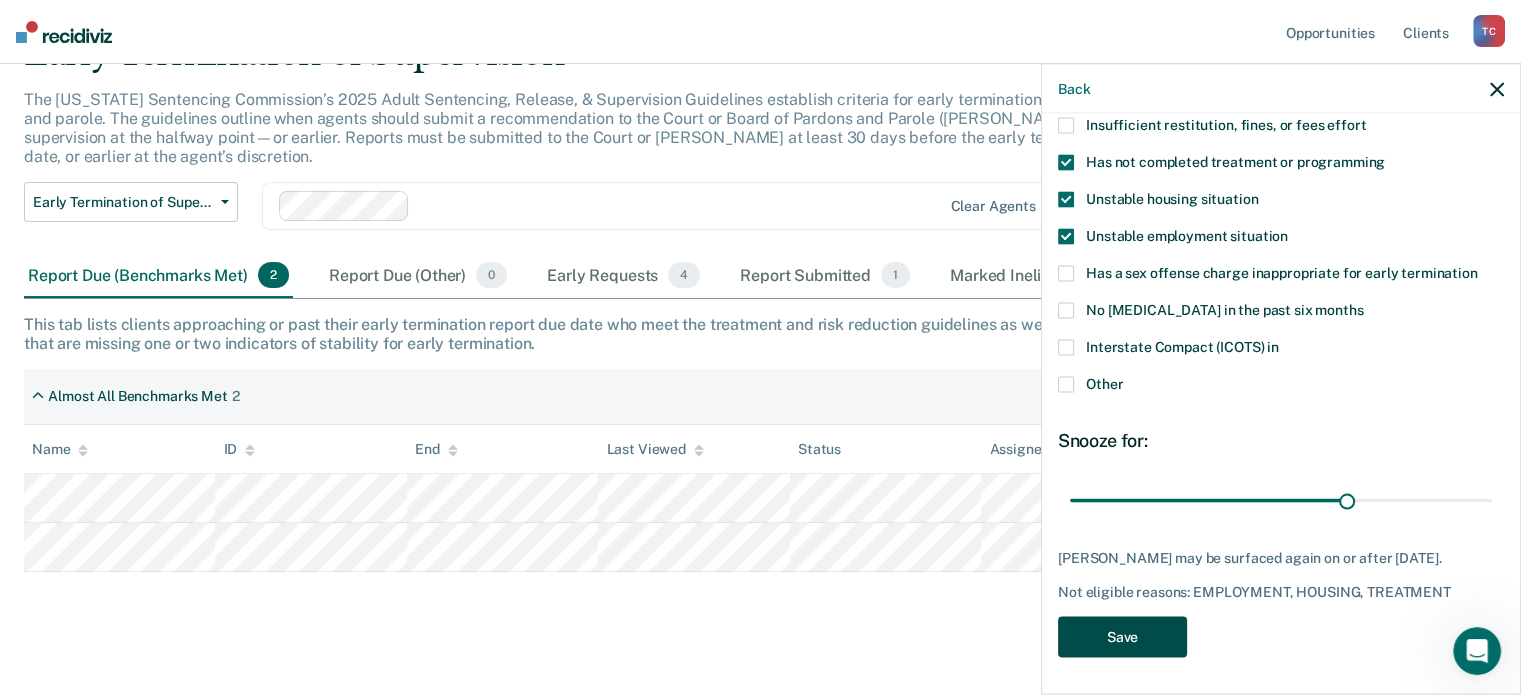 click on "Save" at bounding box center [1122, 636] 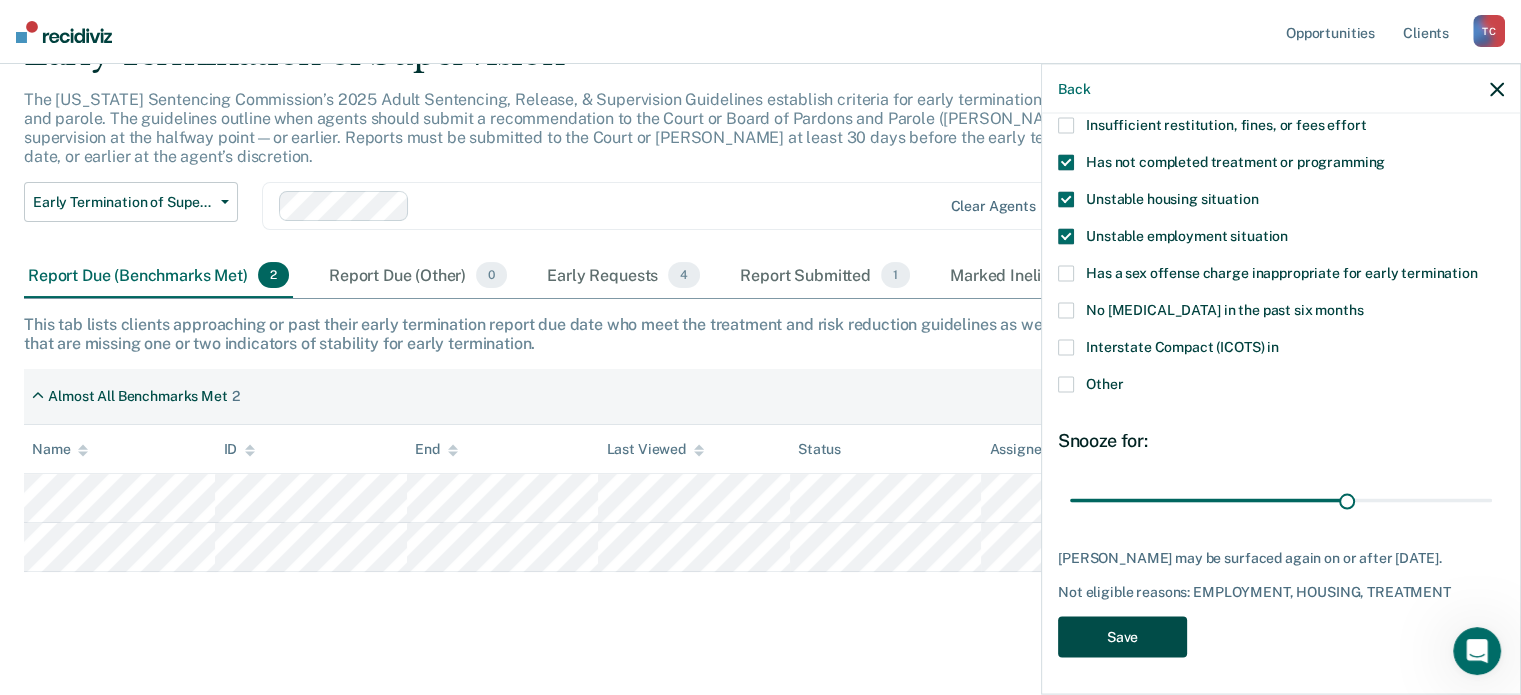 scroll, scrollTop: 56, scrollLeft: 0, axis: vertical 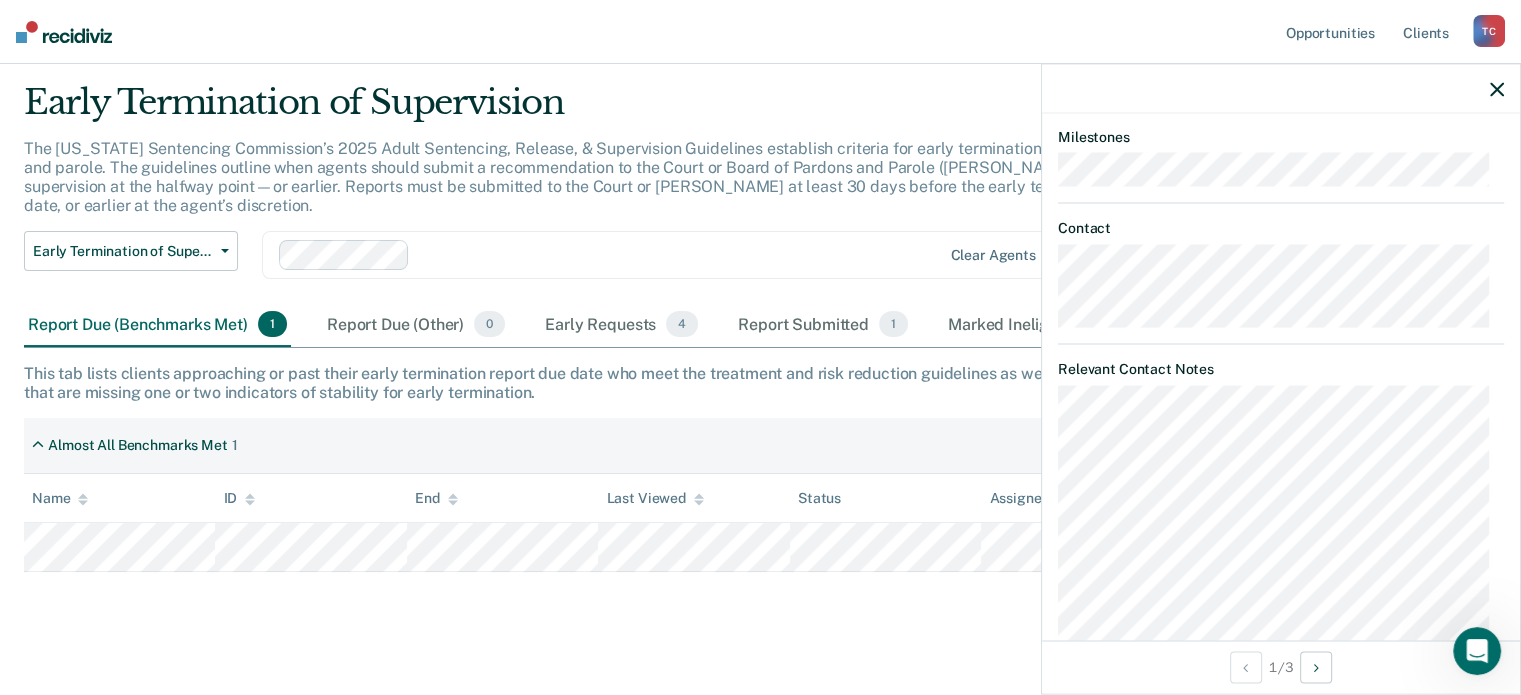 click 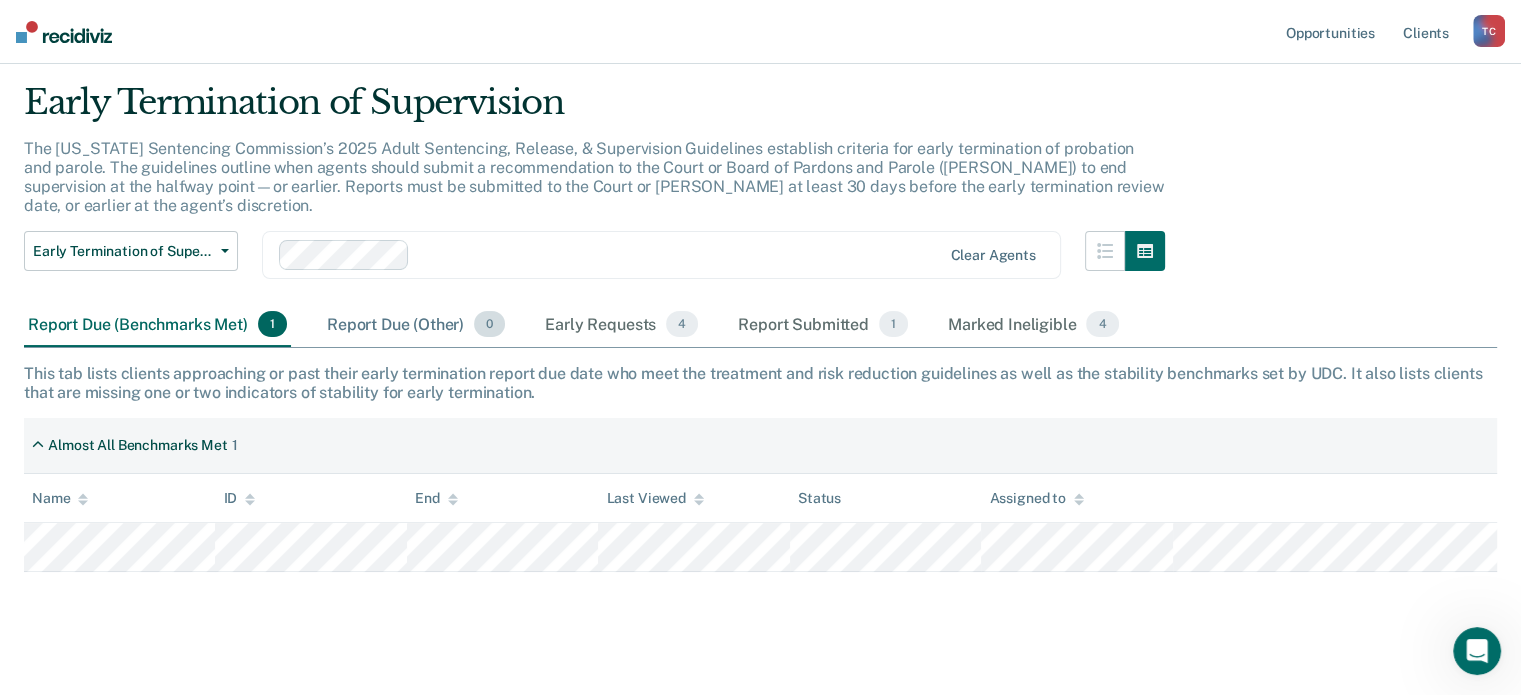 click on "Report Due (Other) 0" at bounding box center [416, 325] 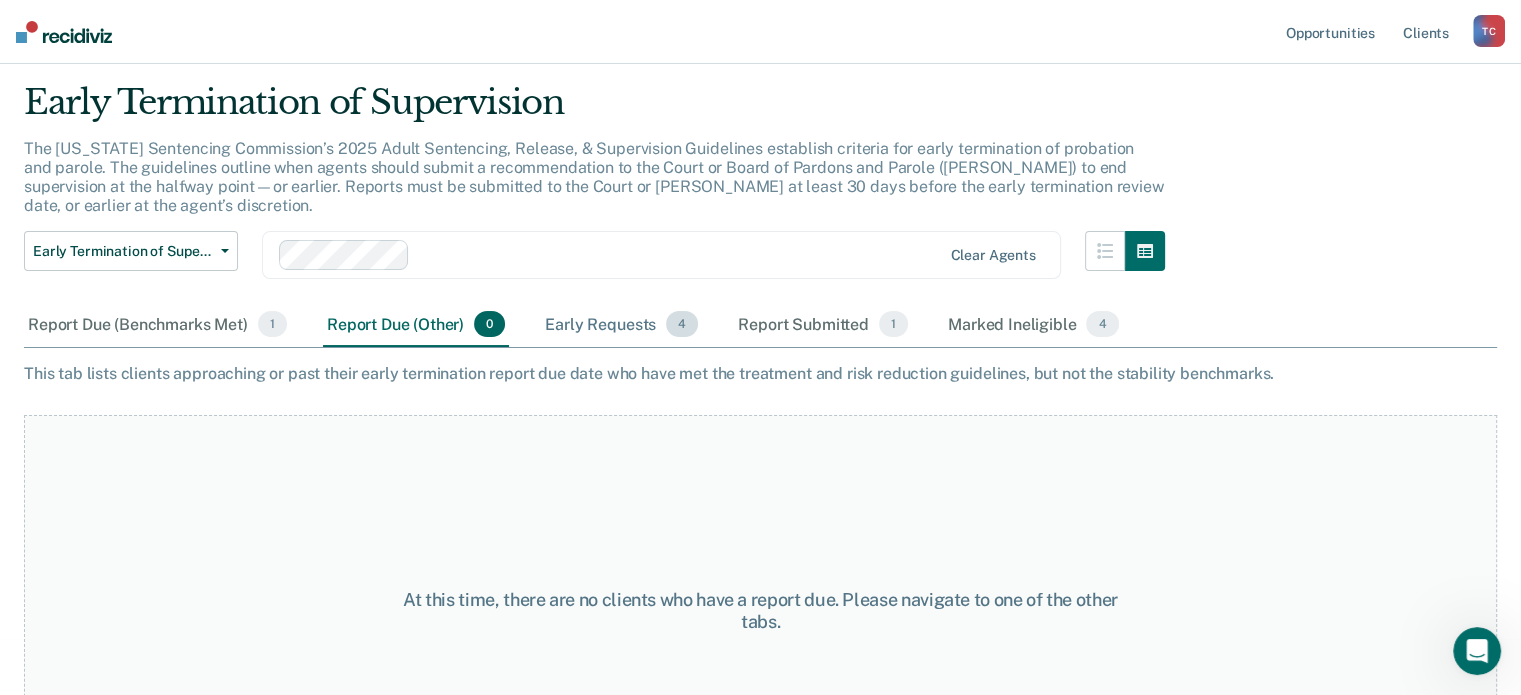 click on "Early Requests 4" at bounding box center (621, 325) 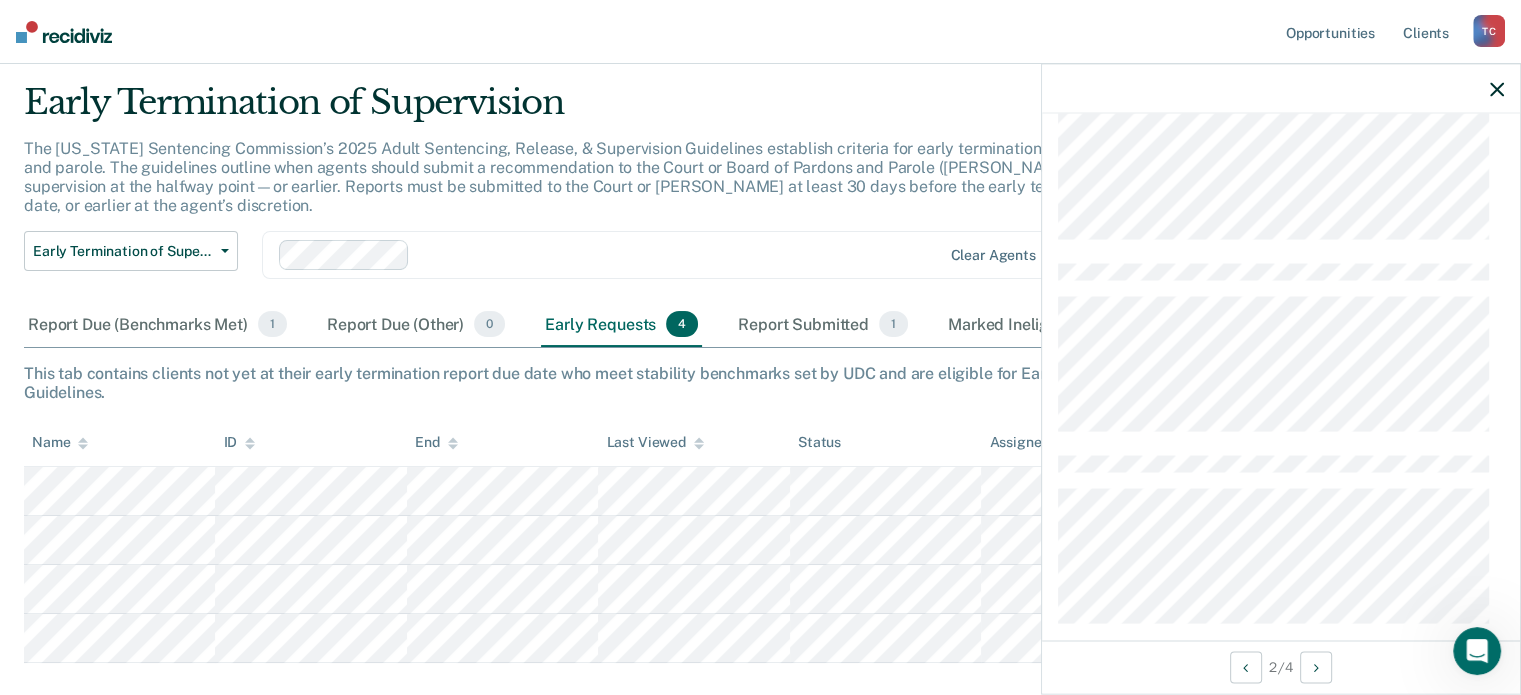 scroll, scrollTop: 400, scrollLeft: 0, axis: vertical 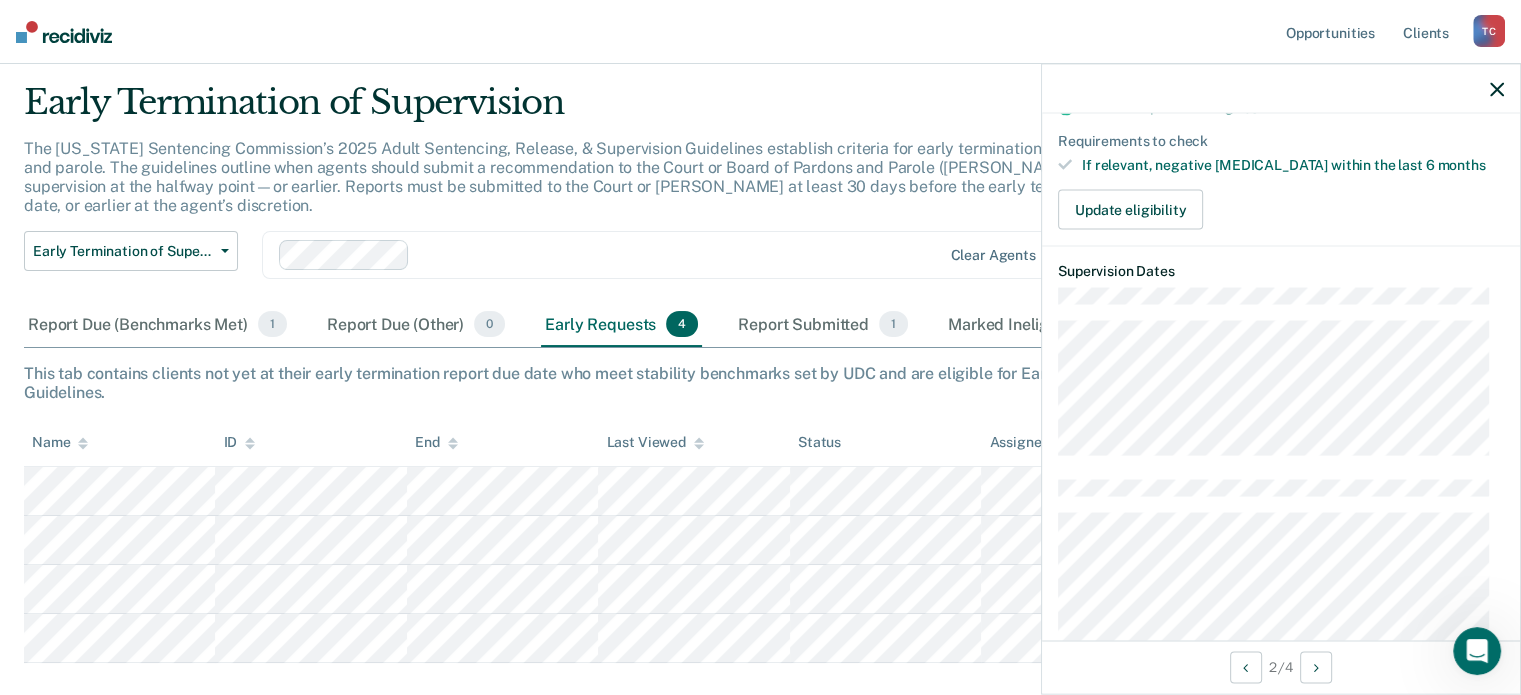 click 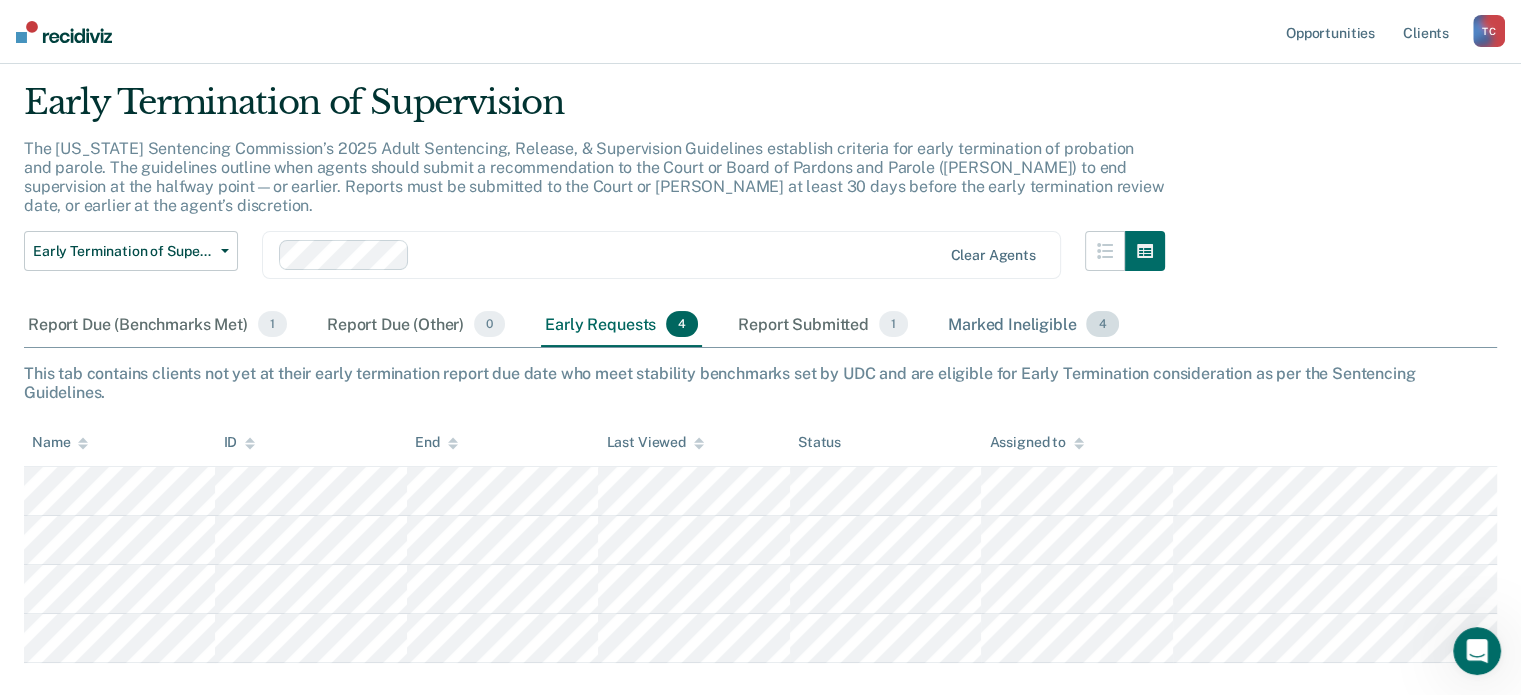 click on "Marked Ineligible 4" at bounding box center (1033, 325) 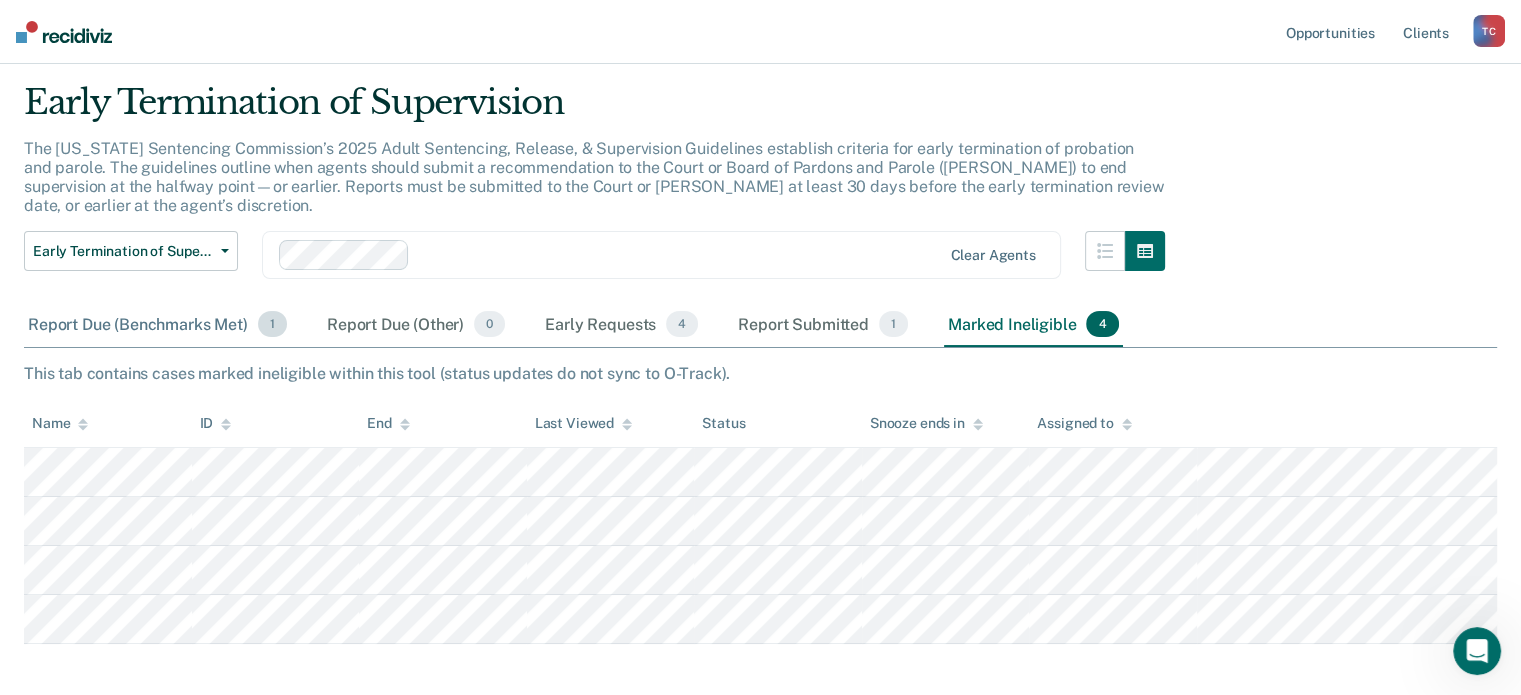 click on "Report Due (Benchmarks Met) 1" at bounding box center [157, 325] 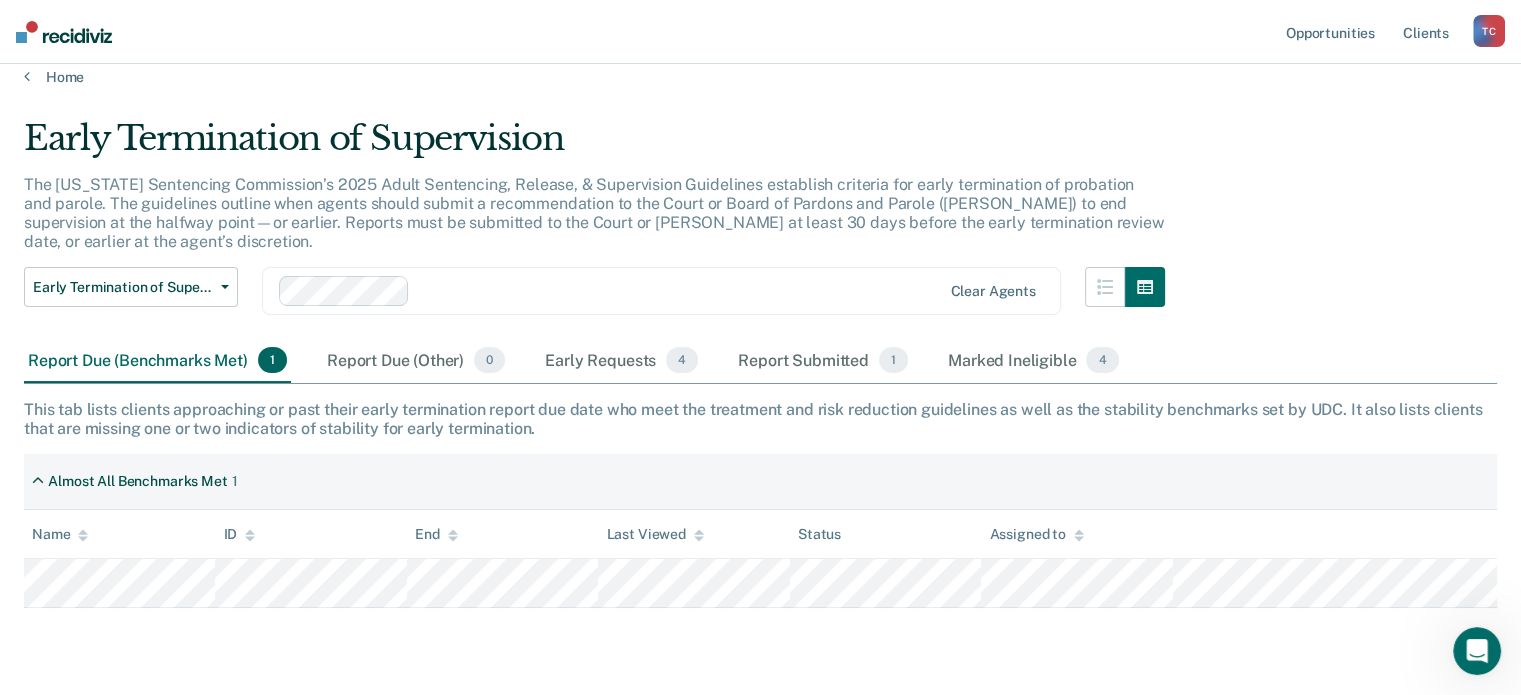 scroll, scrollTop: 0, scrollLeft: 0, axis: both 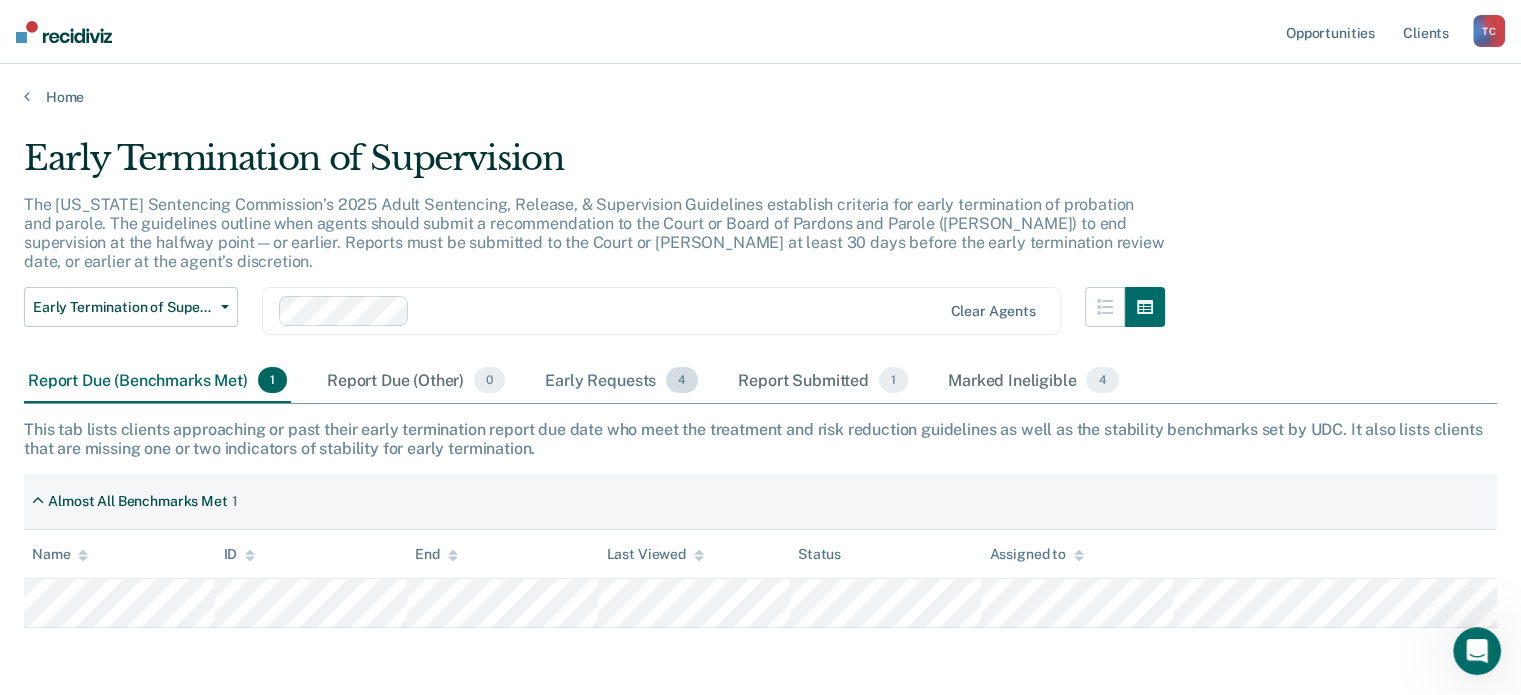click on "Early Requests 4" at bounding box center (621, 381) 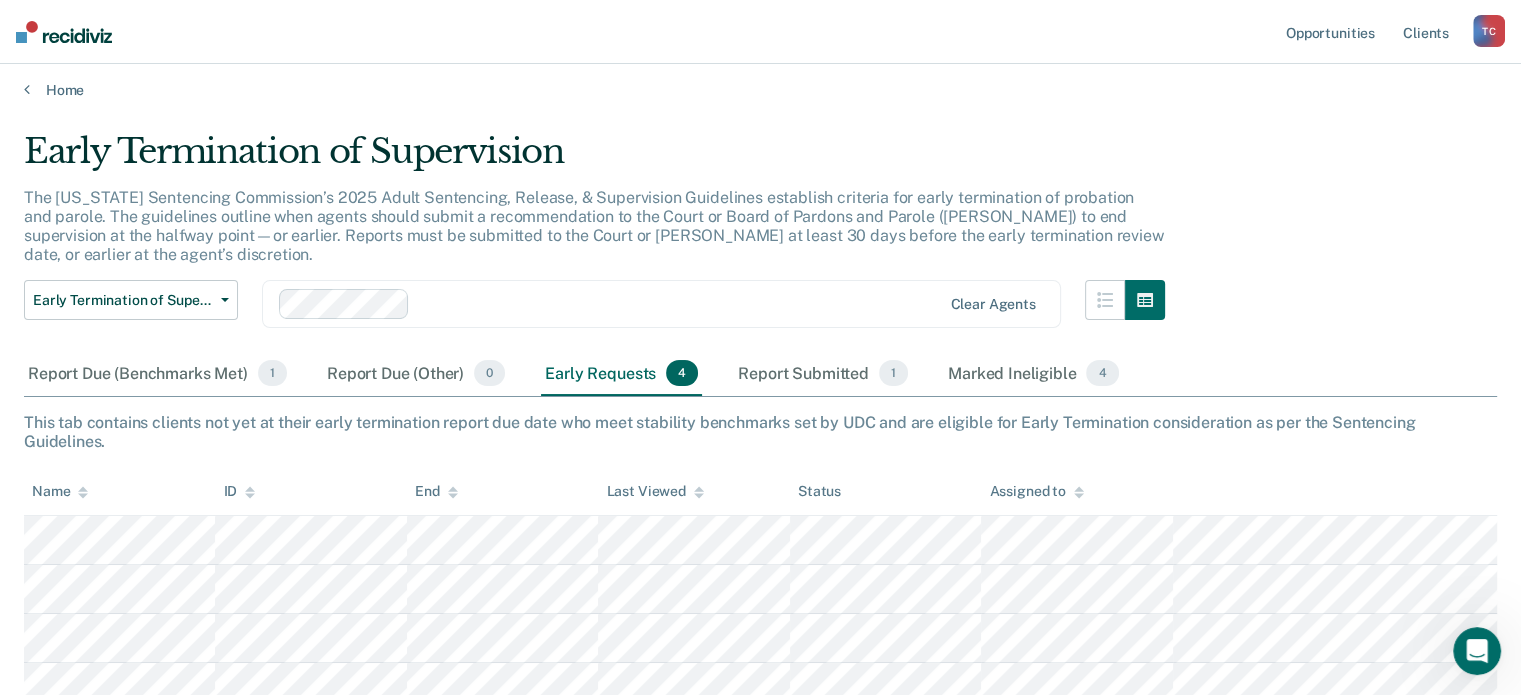 scroll, scrollTop: 0, scrollLeft: 0, axis: both 